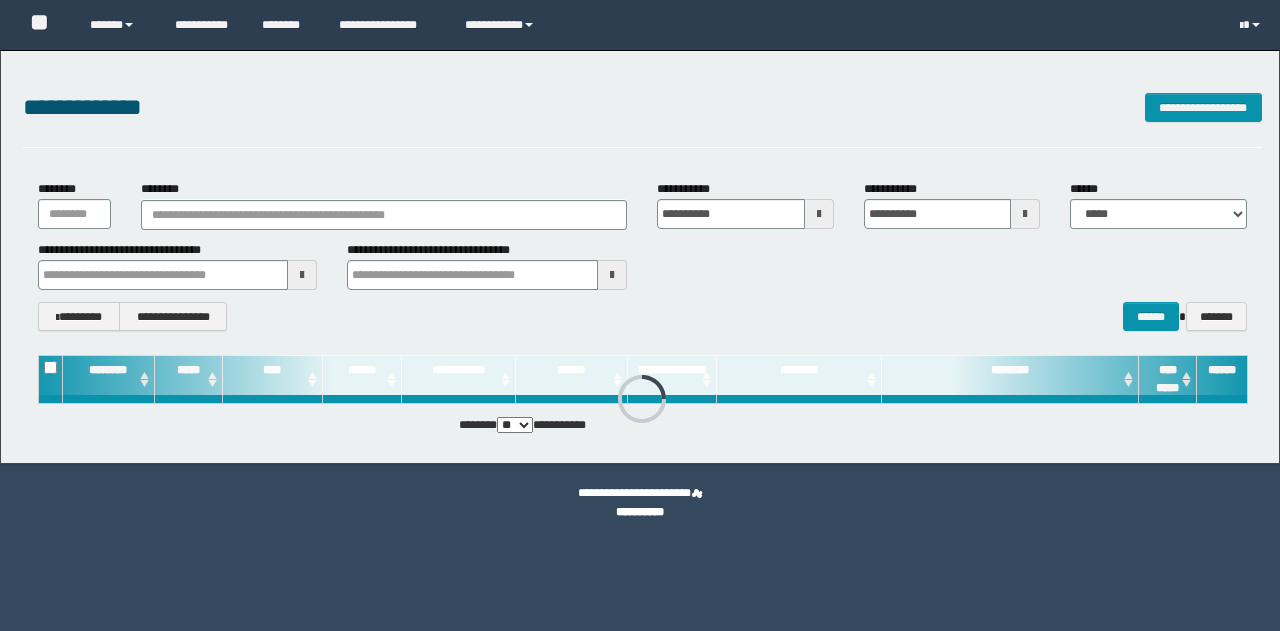 scroll, scrollTop: 0, scrollLeft: 0, axis: both 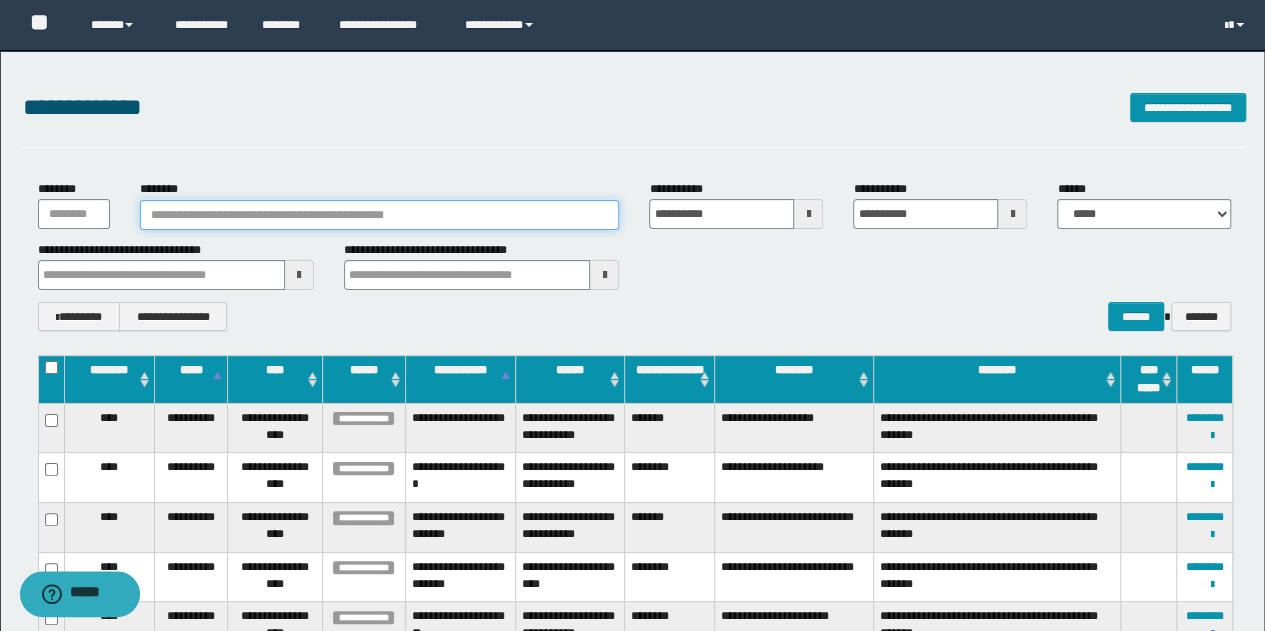 click on "********" at bounding box center (380, 215) 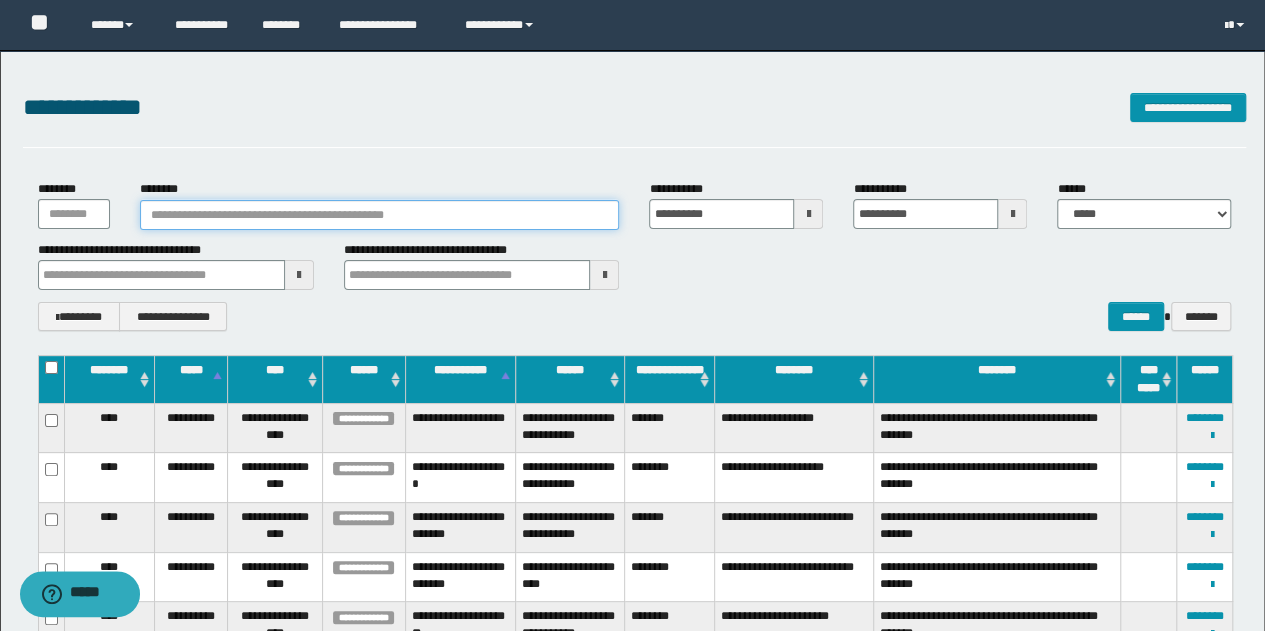 paste on "********" 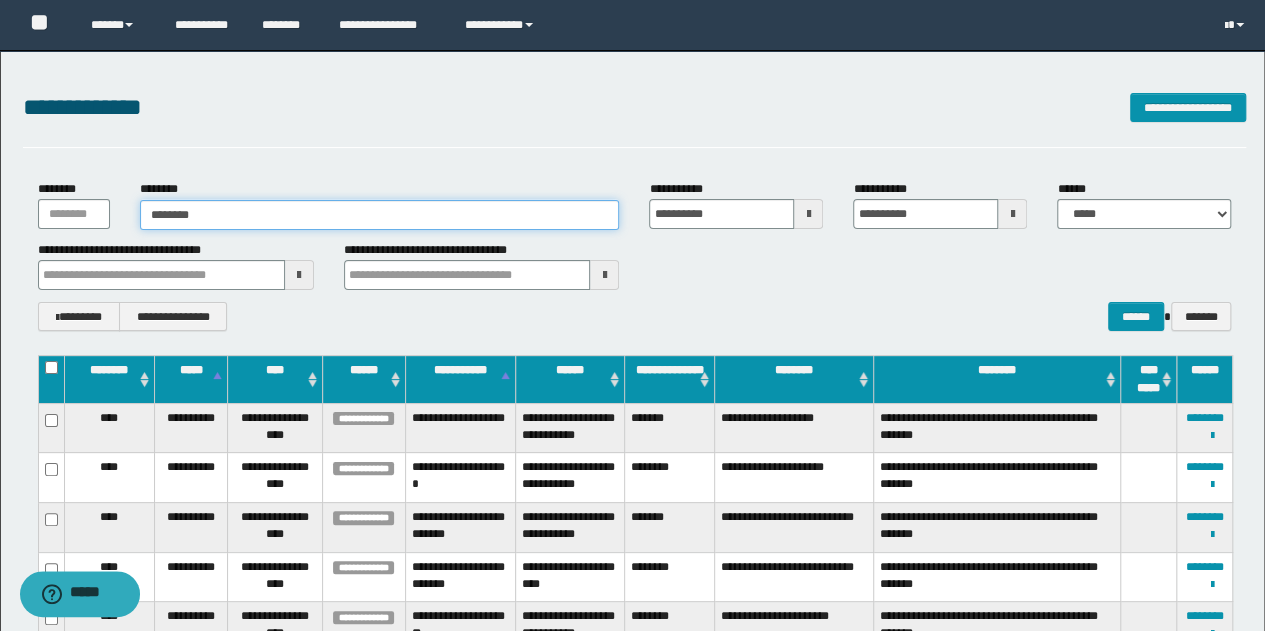 type on "********" 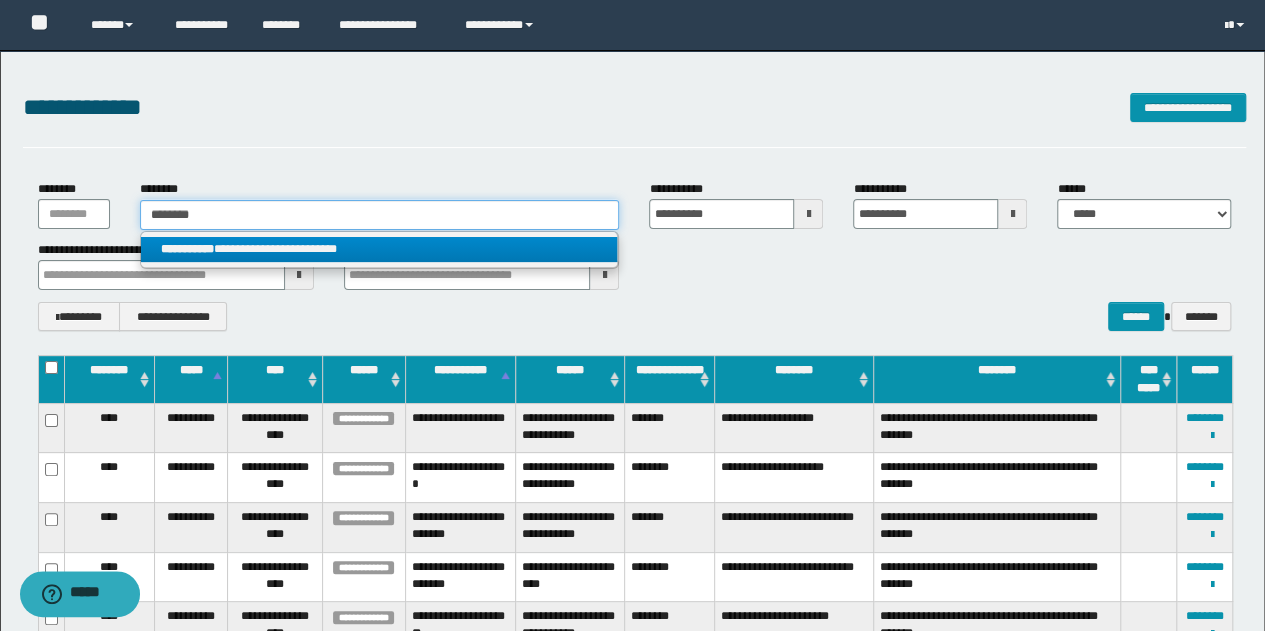 type on "********" 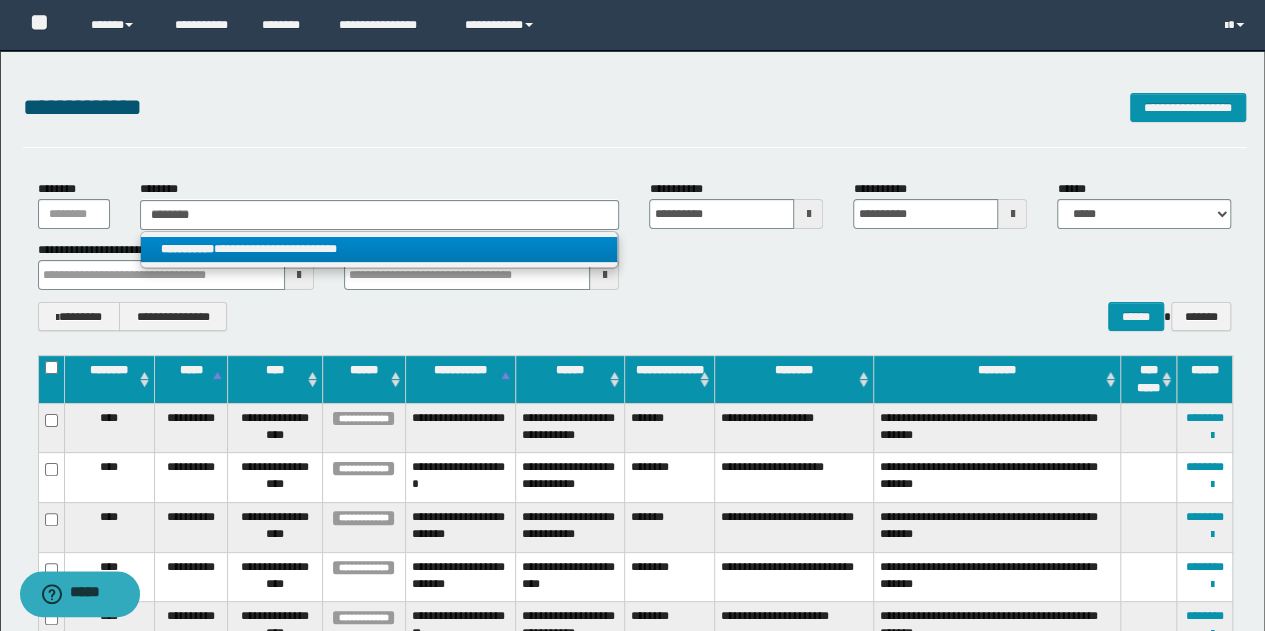 click on "**********" at bounding box center (379, 249) 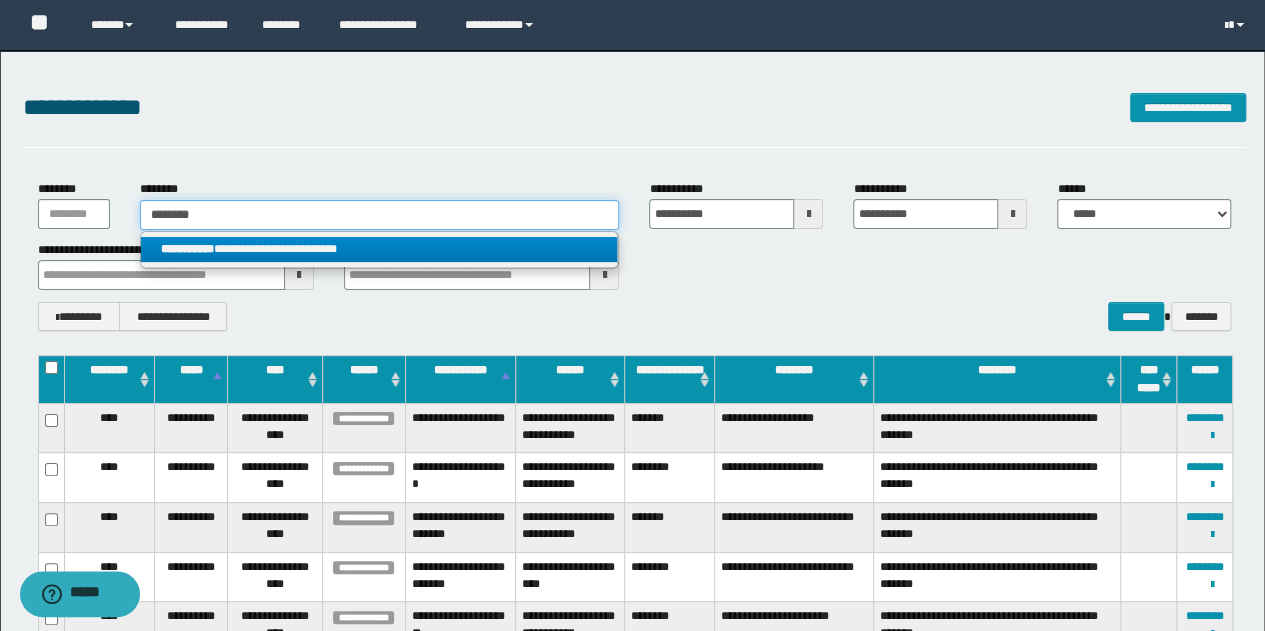 type 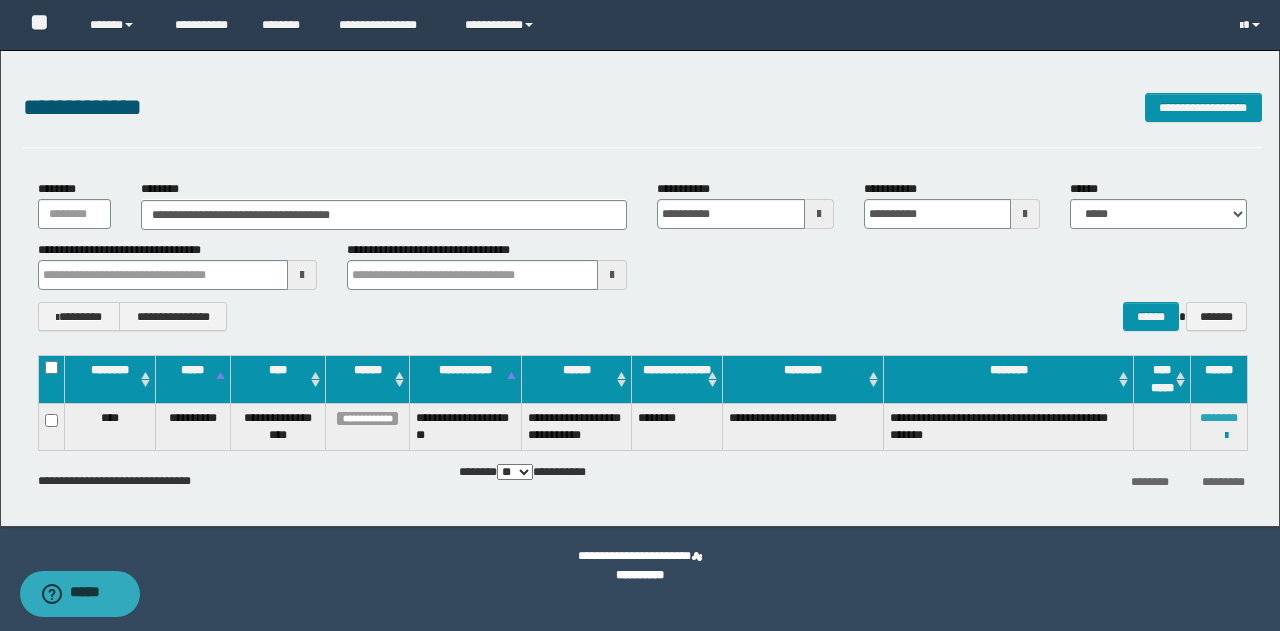 click on "********" at bounding box center [1219, 418] 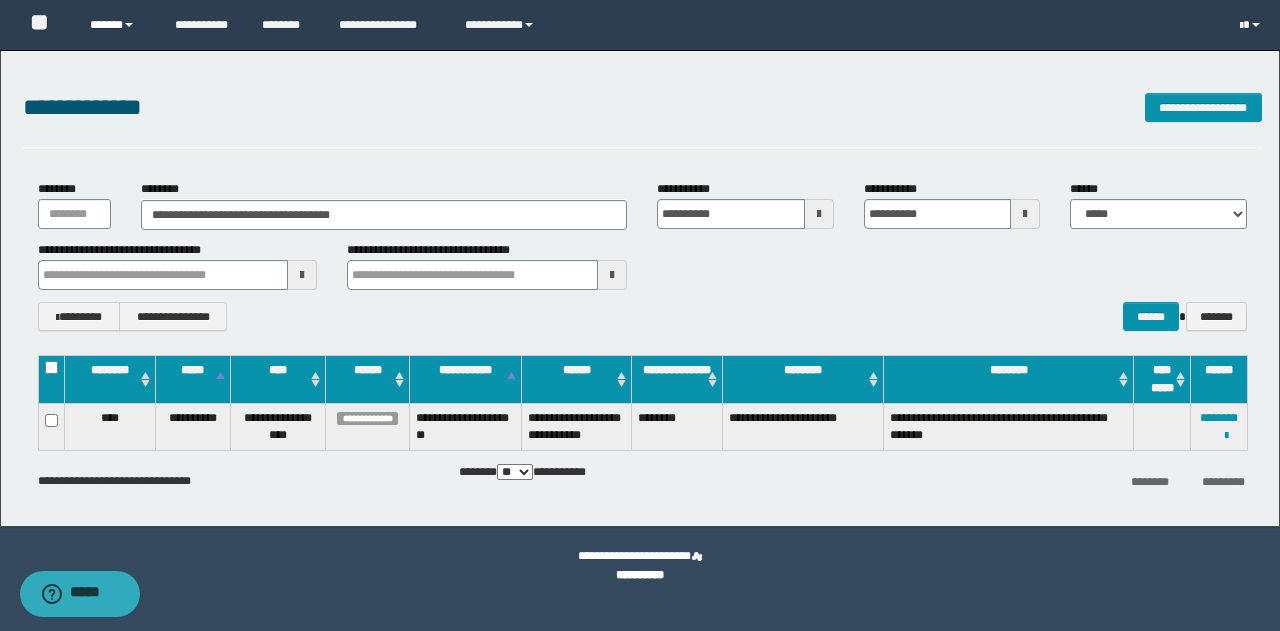 click on "******" at bounding box center [117, 25] 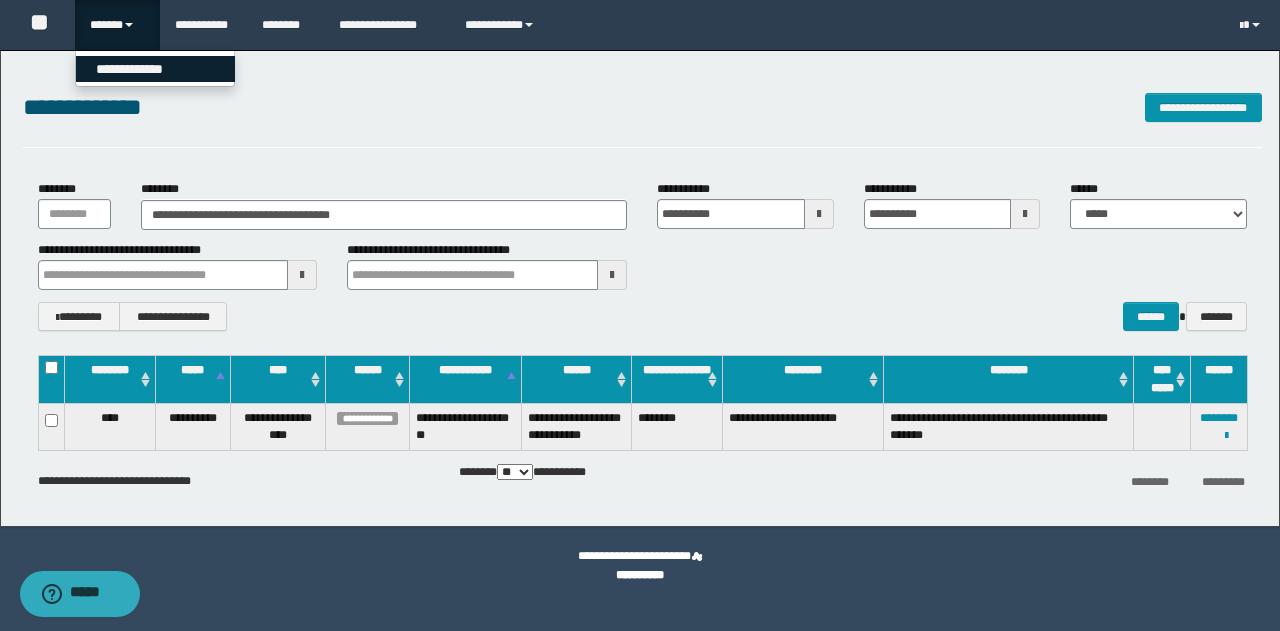 click on "**********" at bounding box center (155, 69) 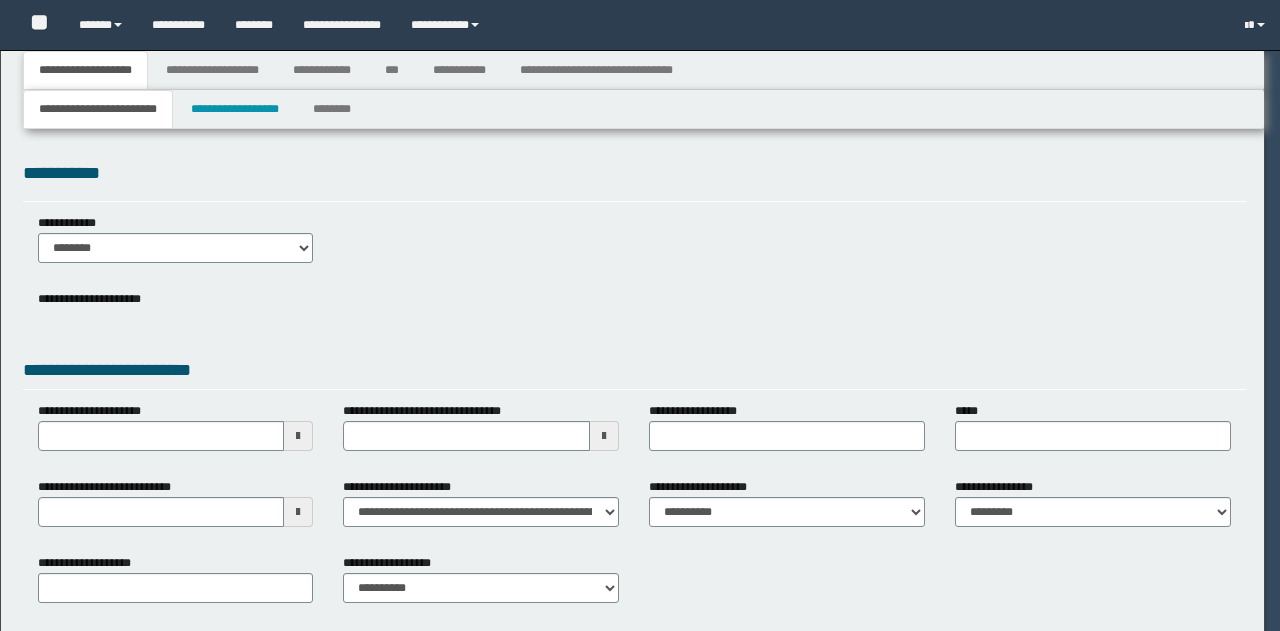 scroll, scrollTop: 0, scrollLeft: 0, axis: both 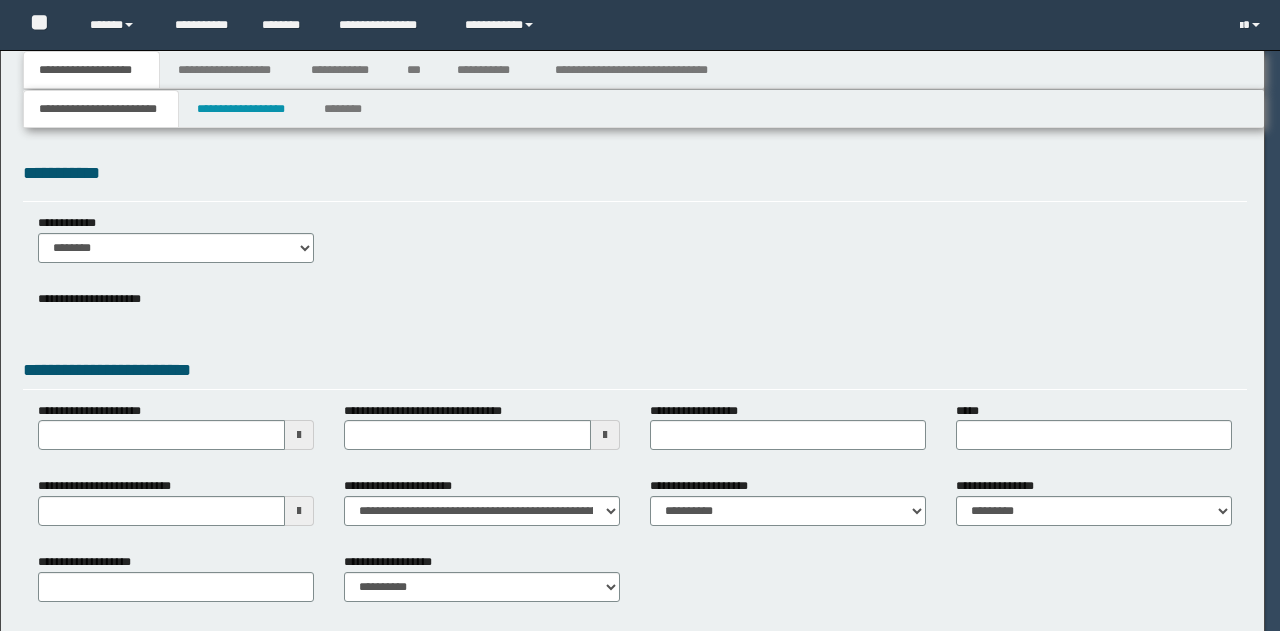 type on "**********" 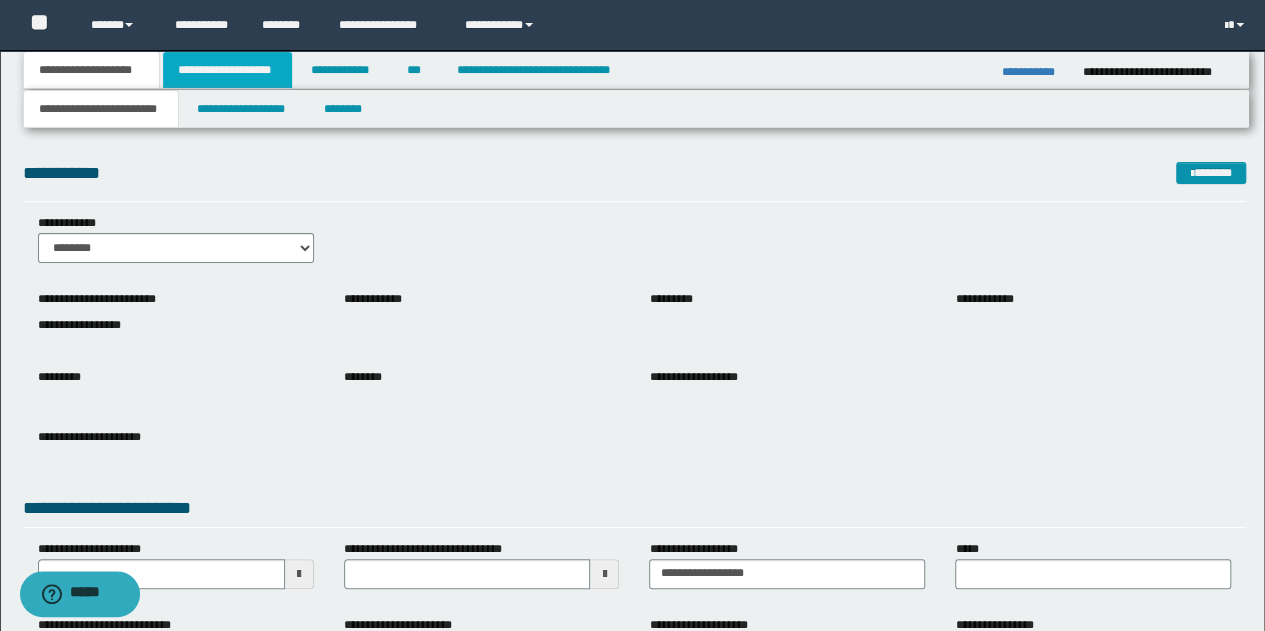 click on "**********" at bounding box center [227, 70] 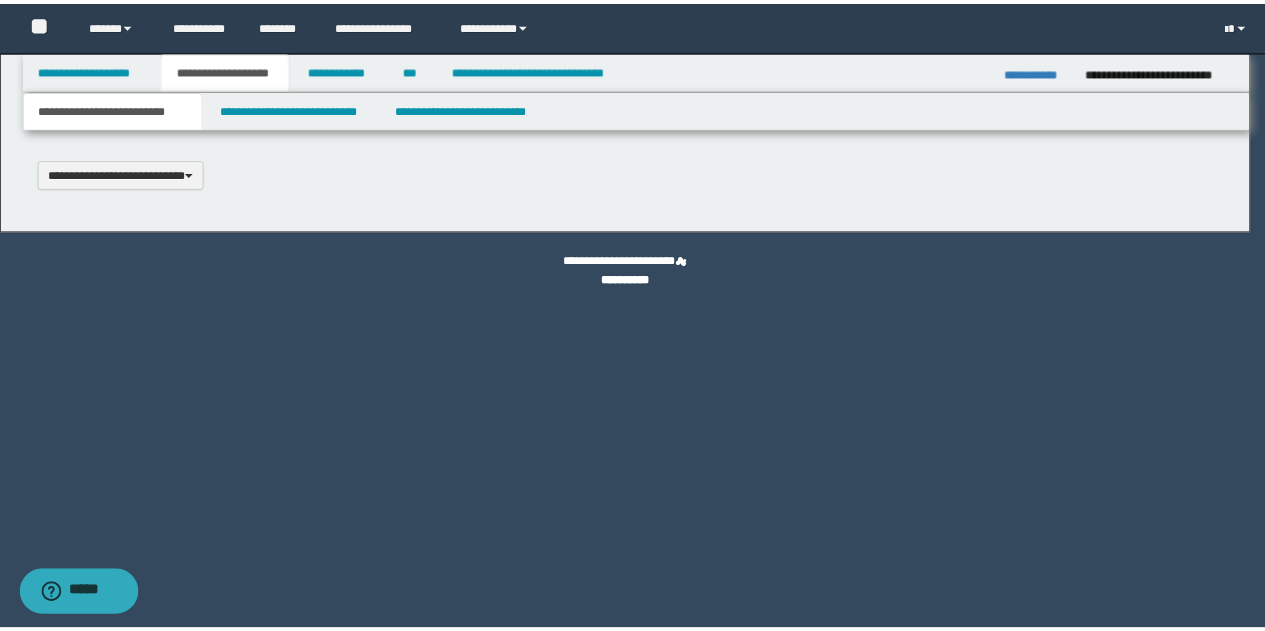 scroll, scrollTop: 0, scrollLeft: 0, axis: both 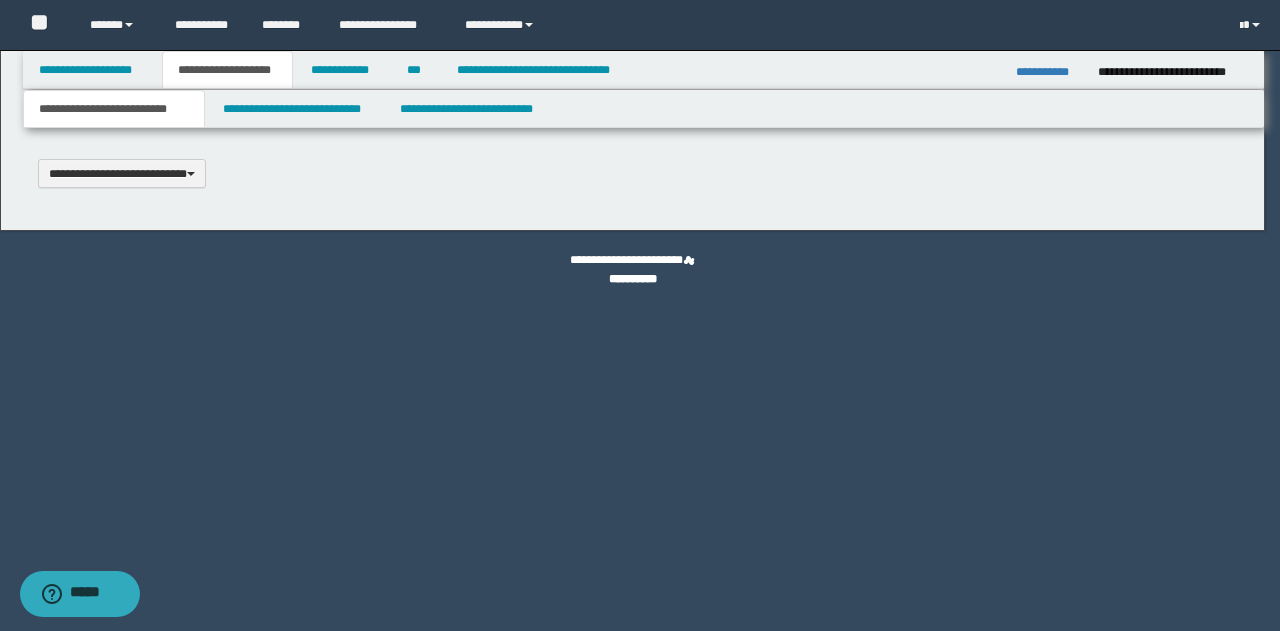 type 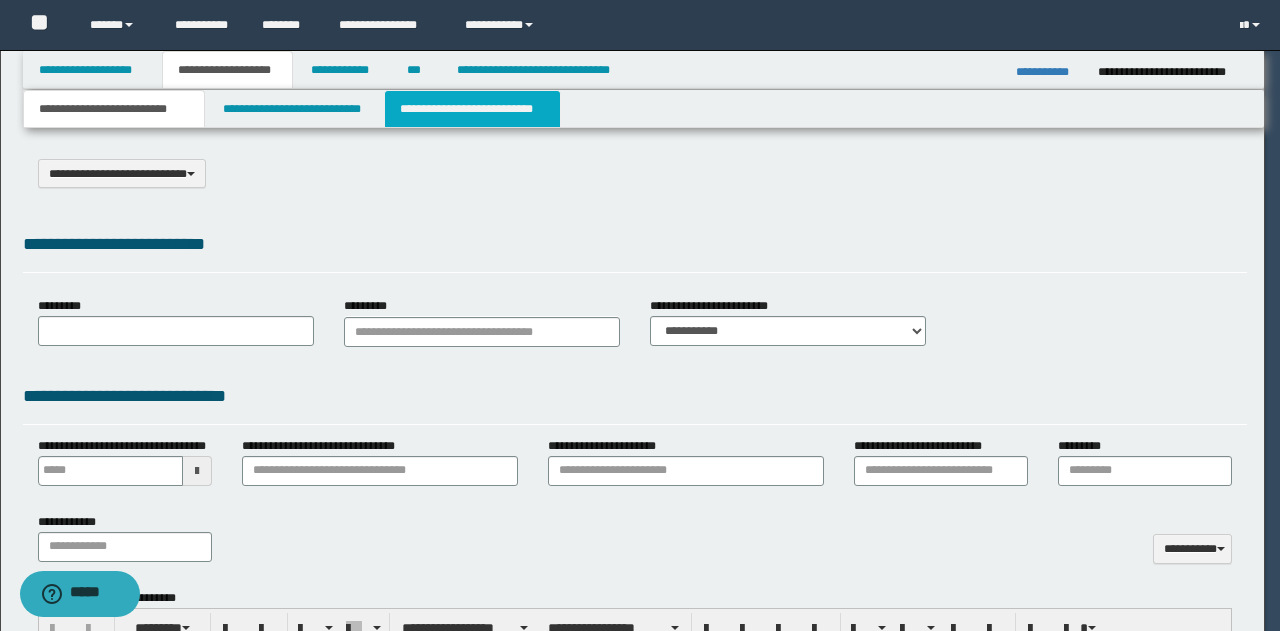 select on "*" 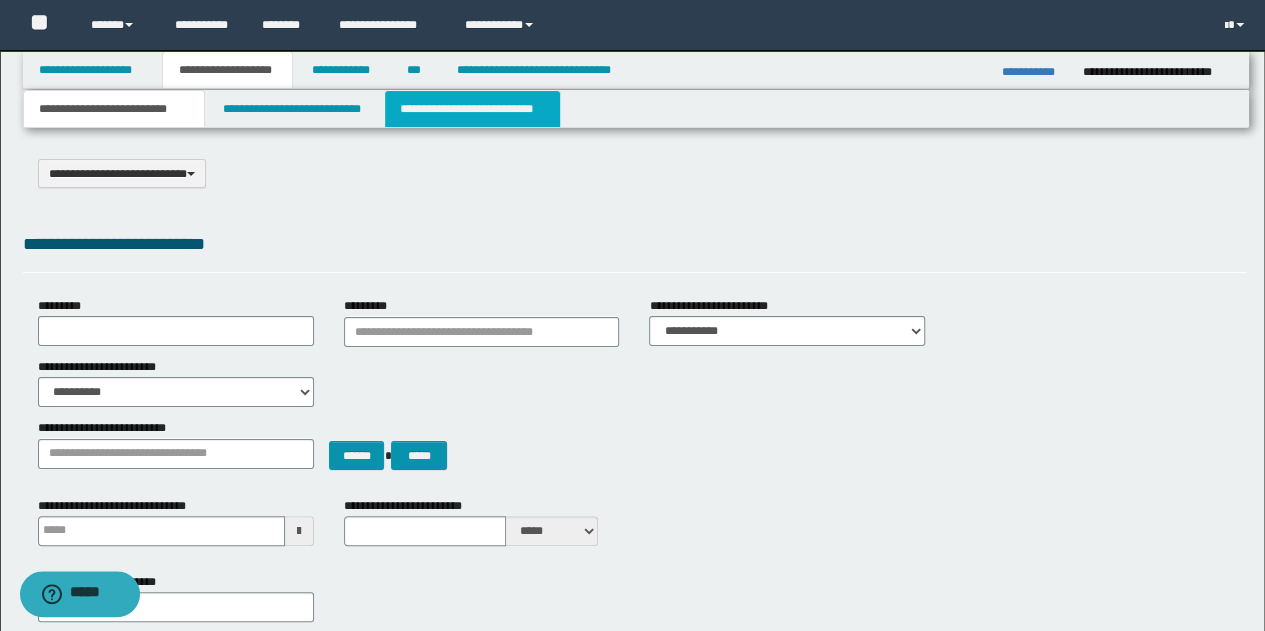 click on "**********" at bounding box center (472, 109) 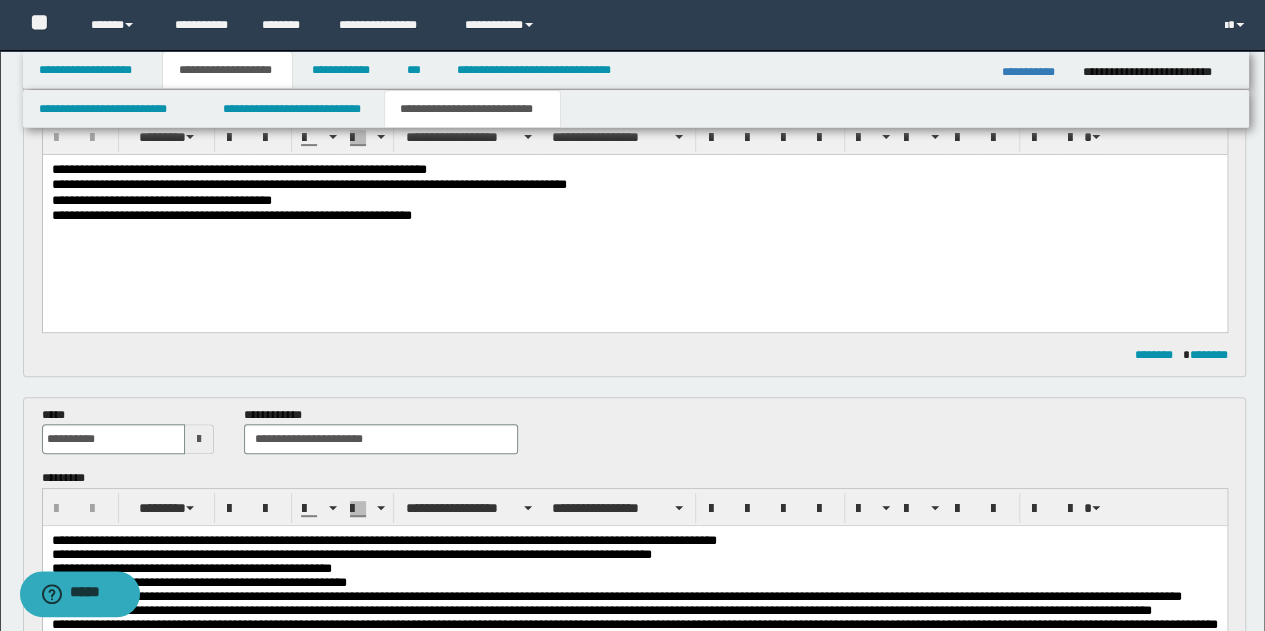 scroll, scrollTop: 400, scrollLeft: 0, axis: vertical 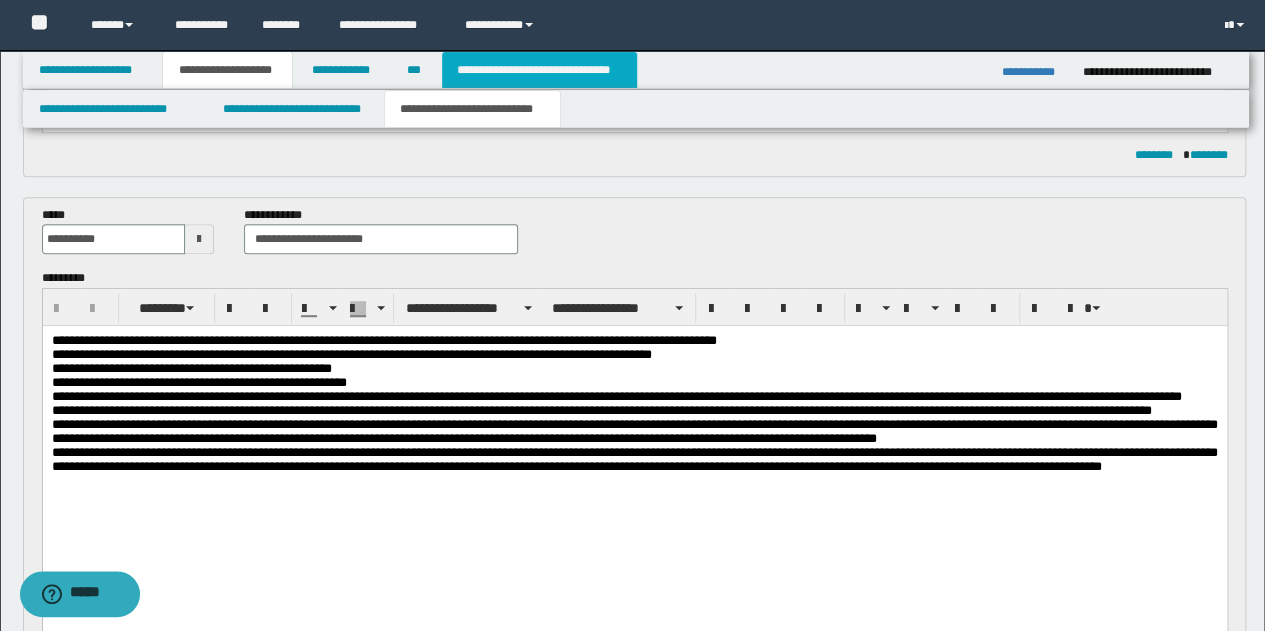 click on "**********" at bounding box center [539, 70] 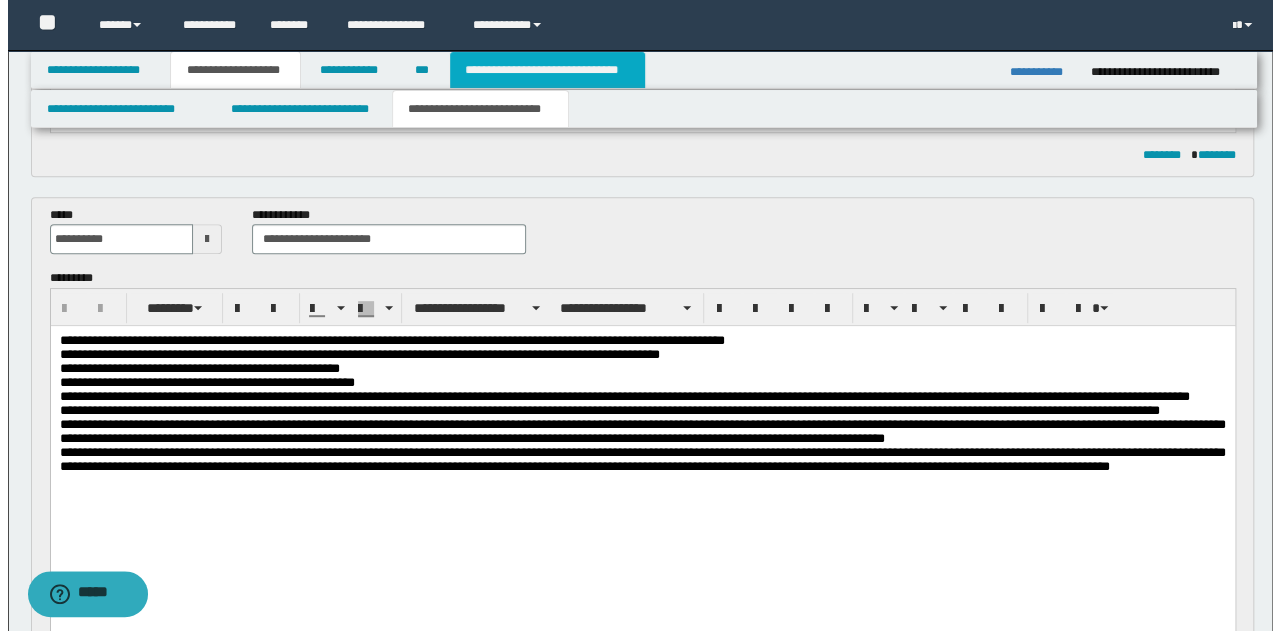 scroll, scrollTop: 0, scrollLeft: 0, axis: both 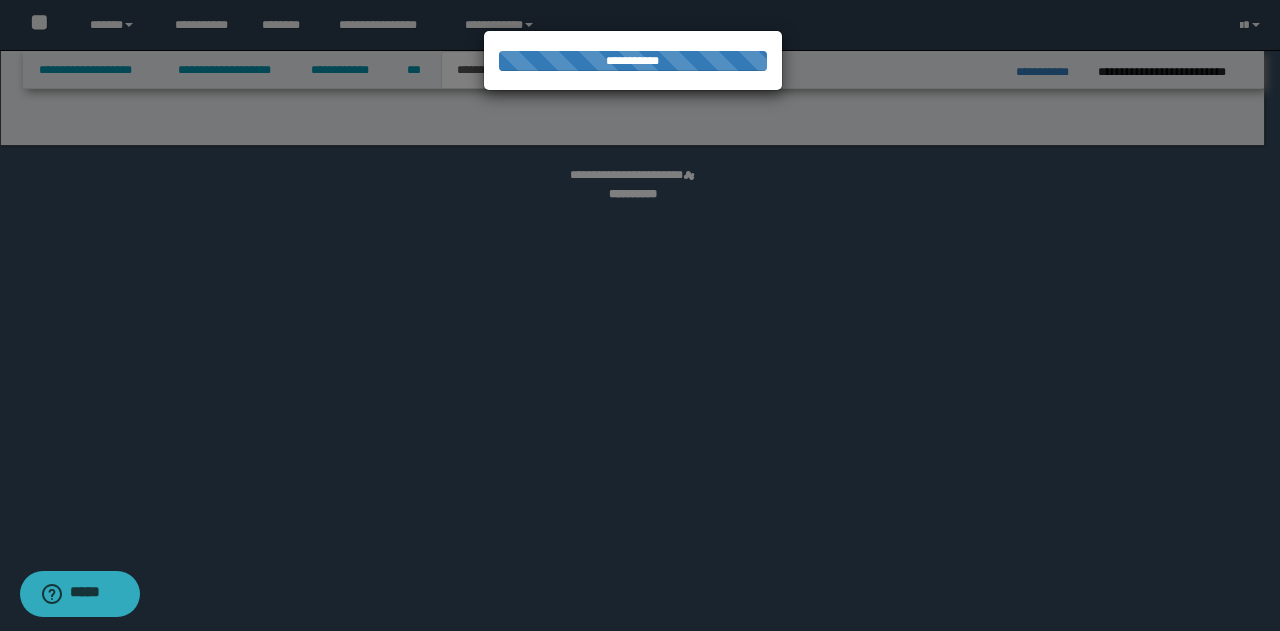 select on "*" 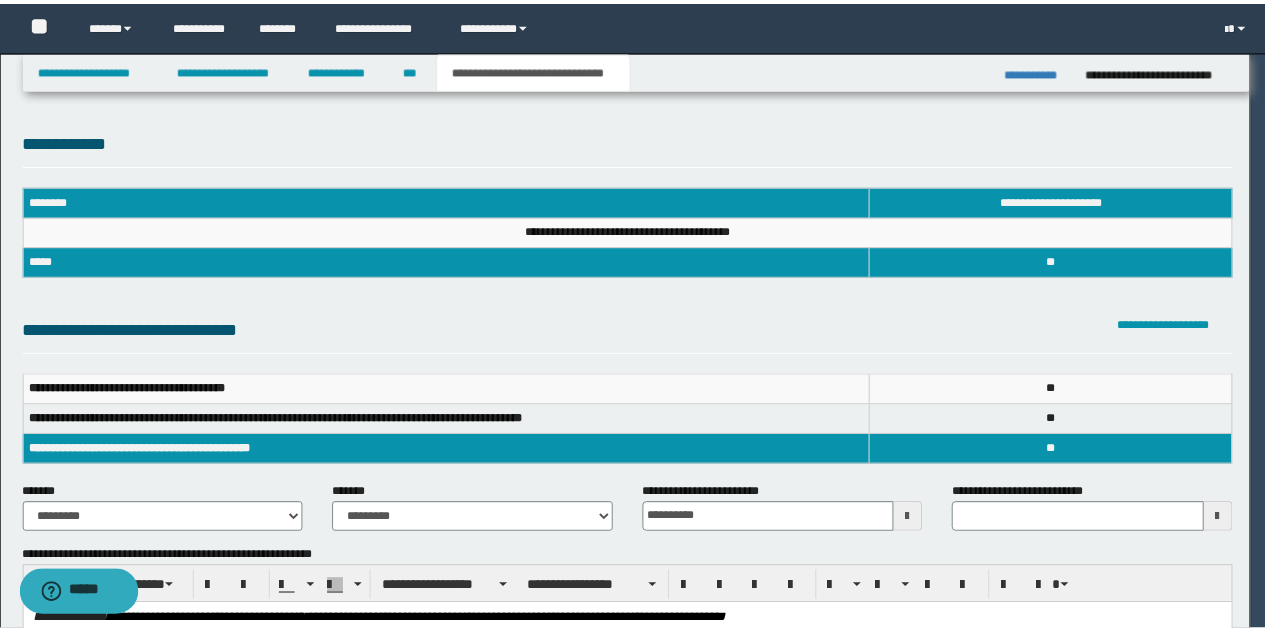 scroll, scrollTop: 0, scrollLeft: 0, axis: both 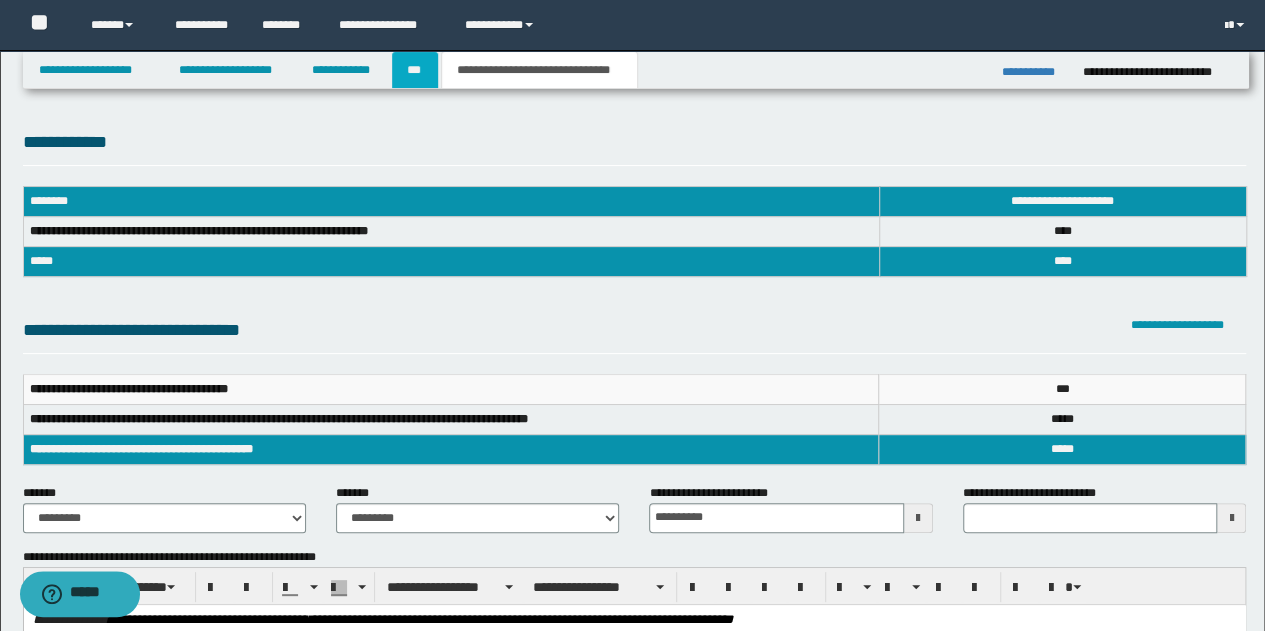 click on "***" at bounding box center [415, 70] 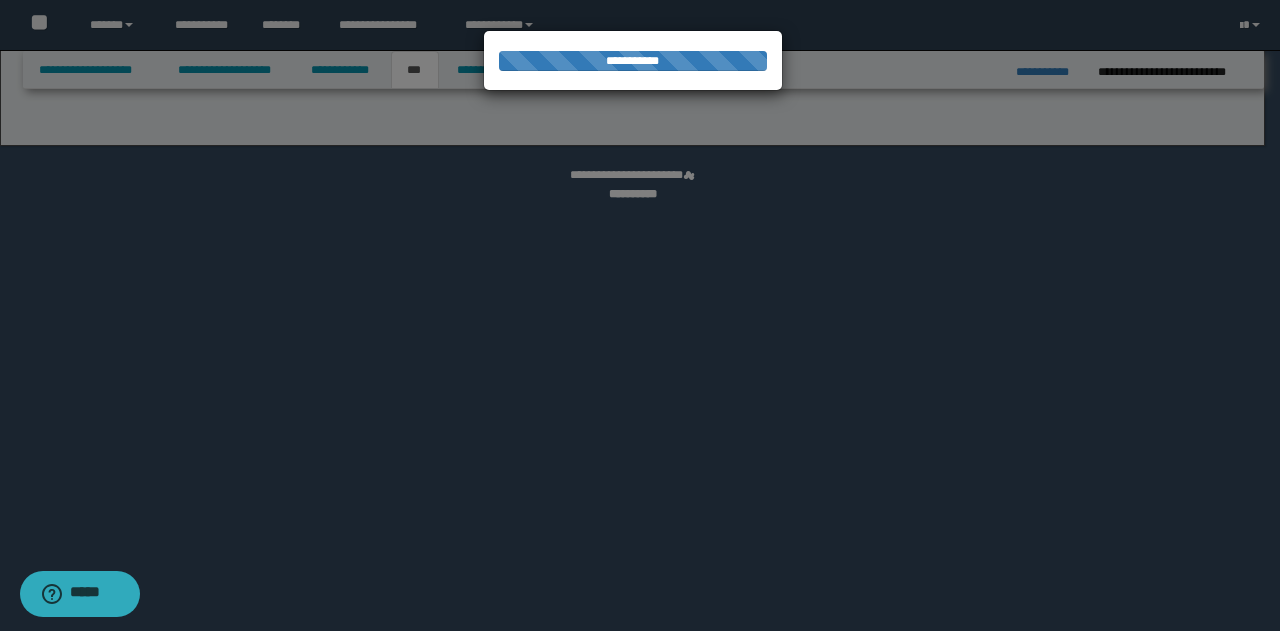select on "**" 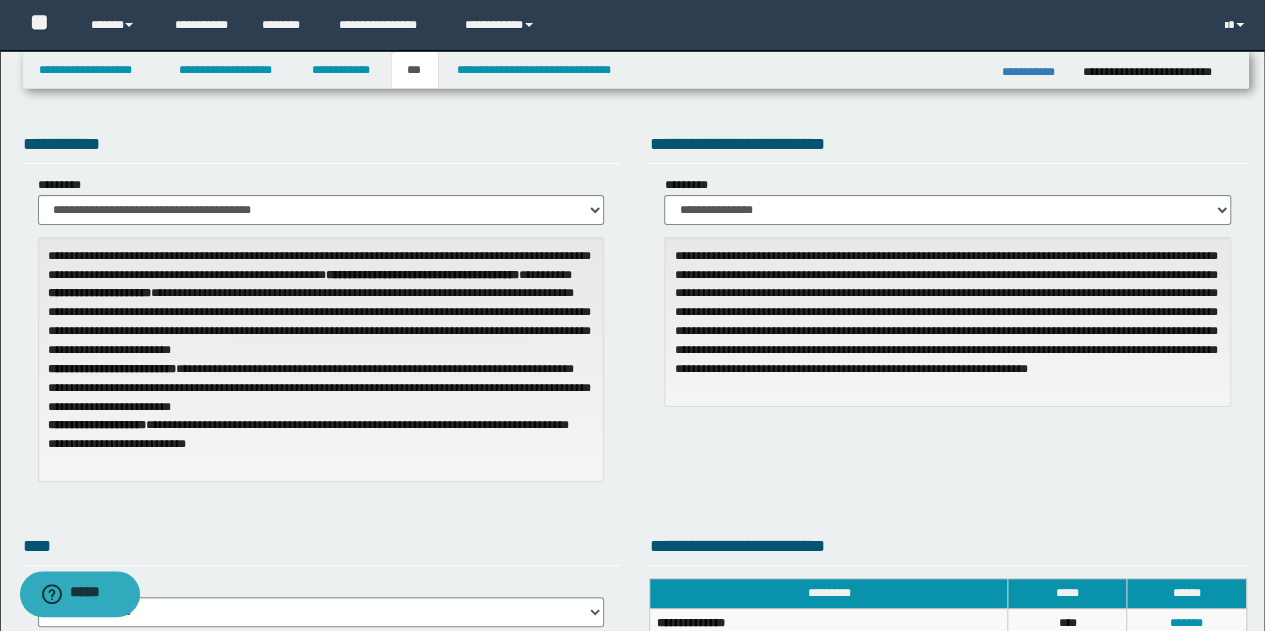 scroll, scrollTop: 0, scrollLeft: 0, axis: both 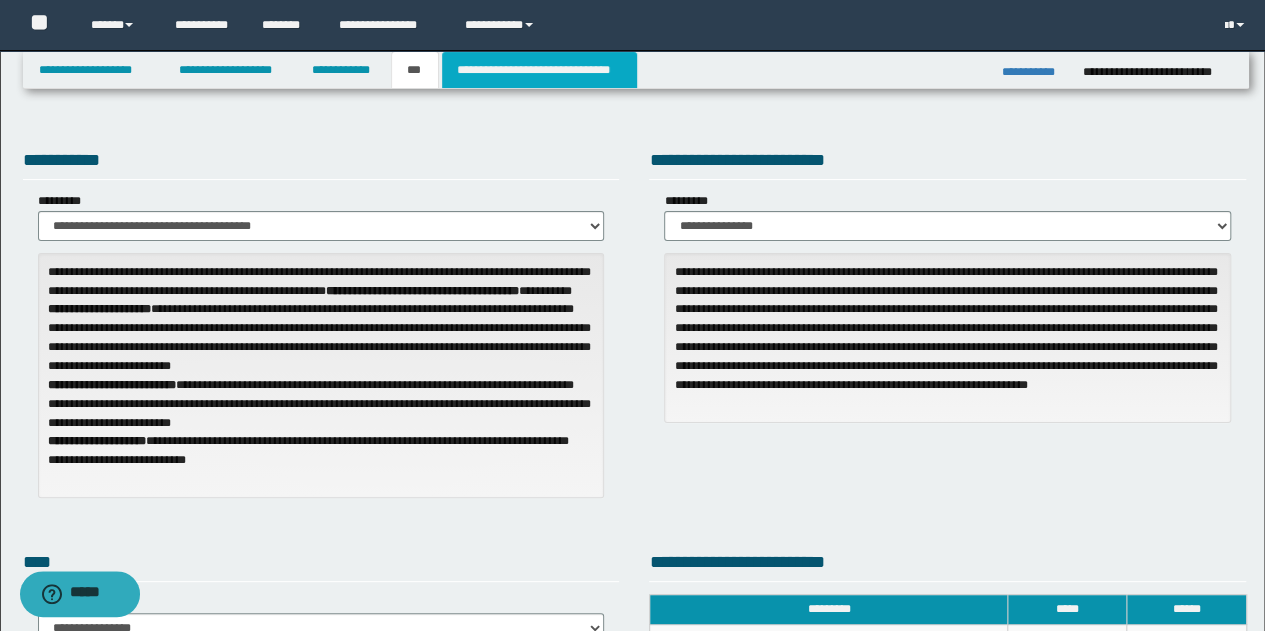 click on "**********" at bounding box center (539, 70) 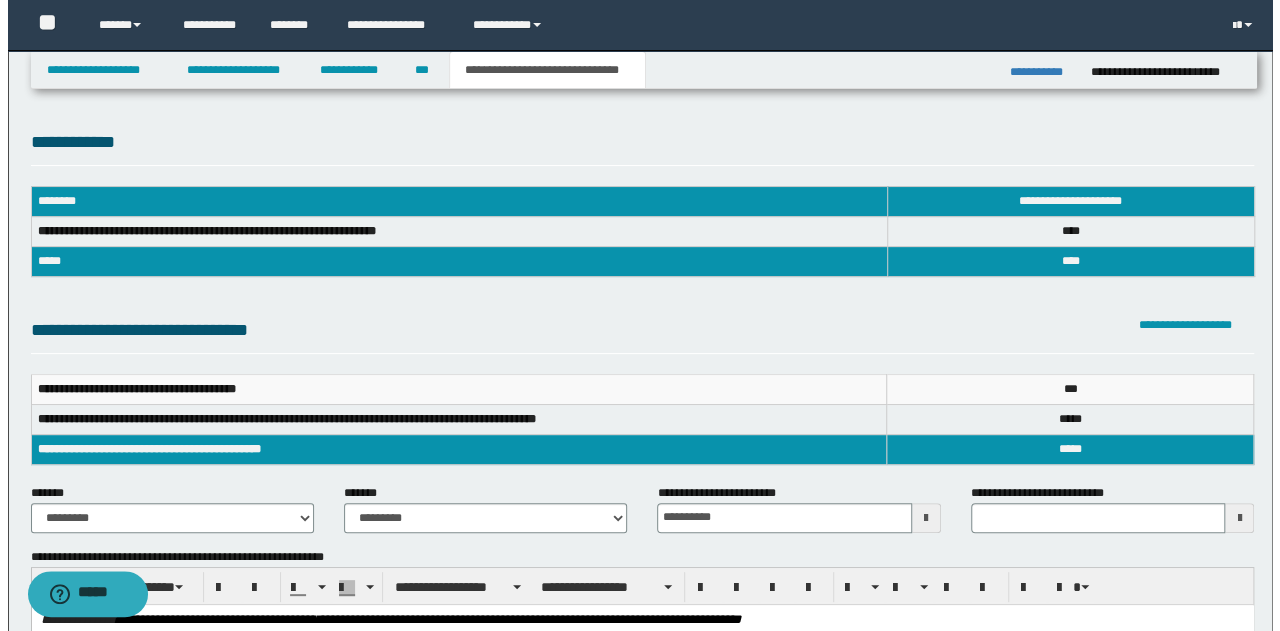 scroll, scrollTop: 100, scrollLeft: 0, axis: vertical 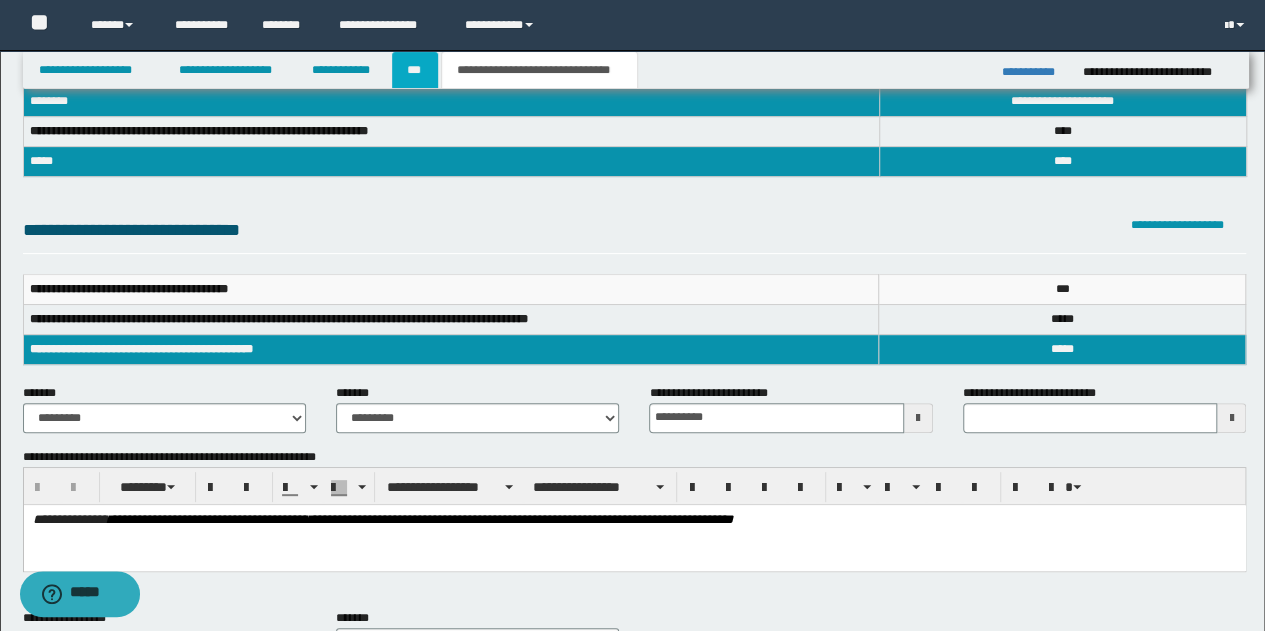 click on "***" at bounding box center (415, 70) 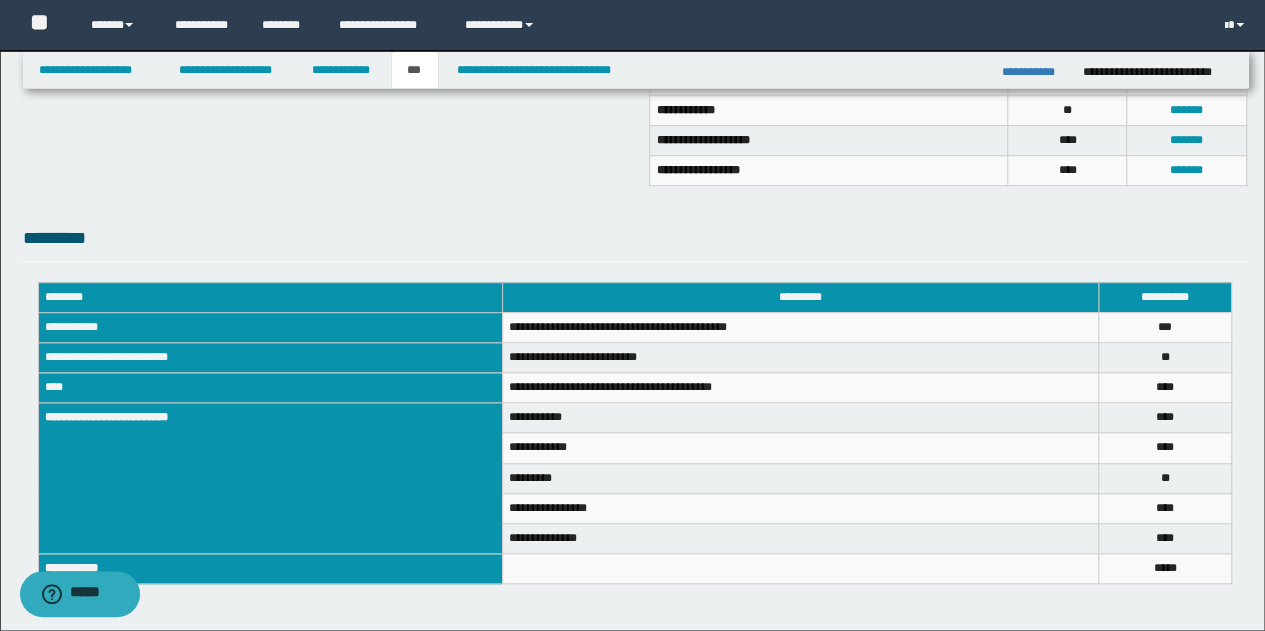 scroll, scrollTop: 667, scrollLeft: 0, axis: vertical 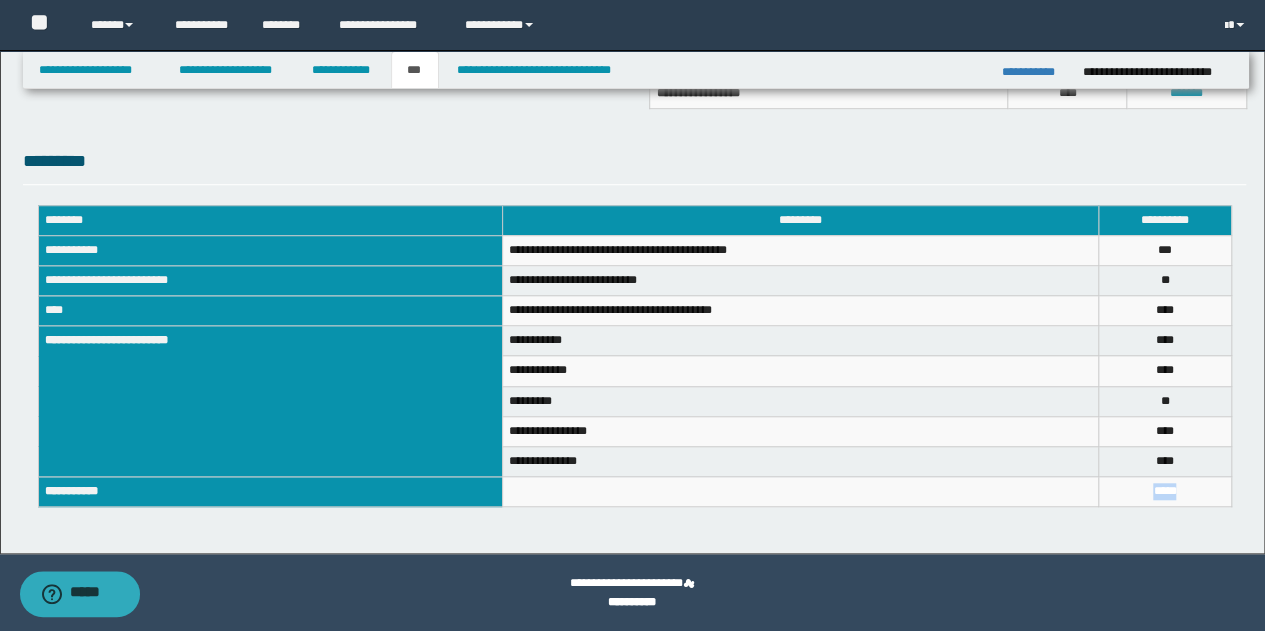 drag, startPoint x: 1195, startPoint y: 484, endPoint x: 1136, endPoint y: 493, distance: 59.682495 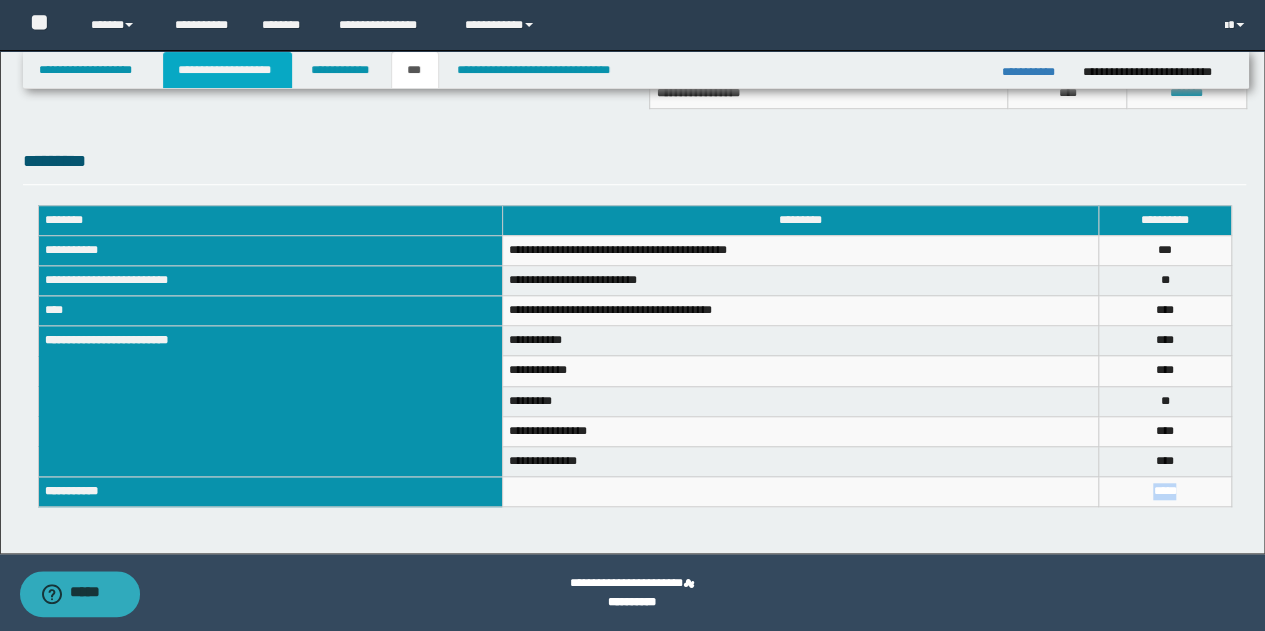 click on "**********" at bounding box center [227, 70] 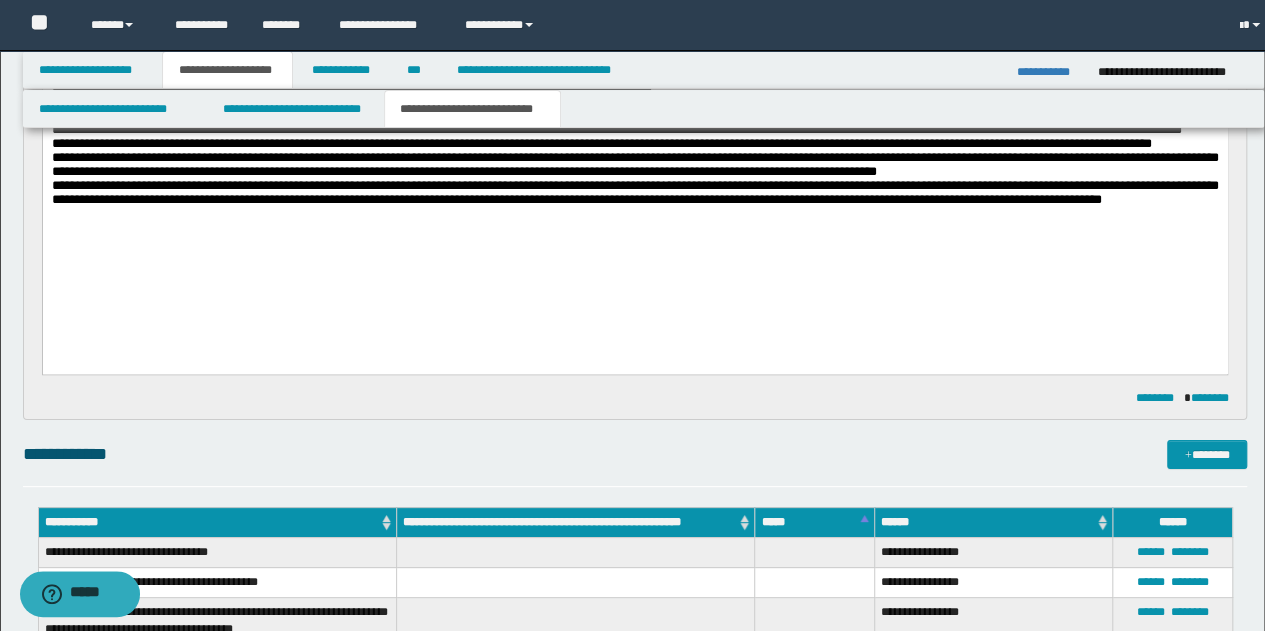scroll, scrollTop: 698, scrollLeft: 0, axis: vertical 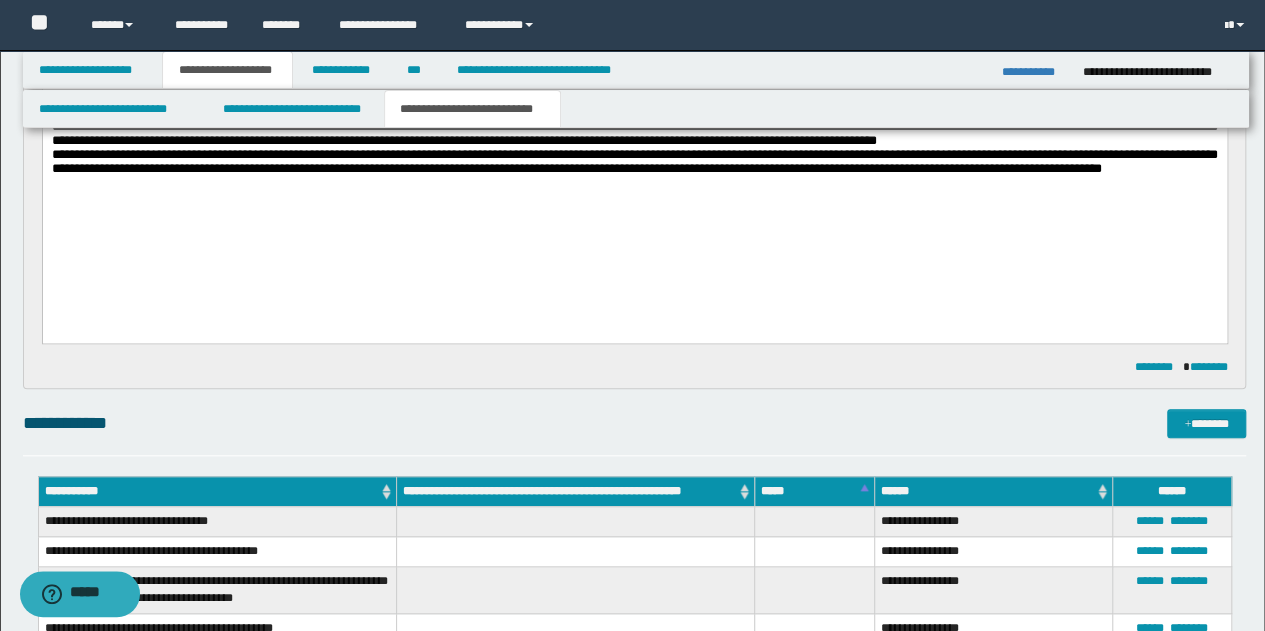 click on "**********" at bounding box center (472, 109) 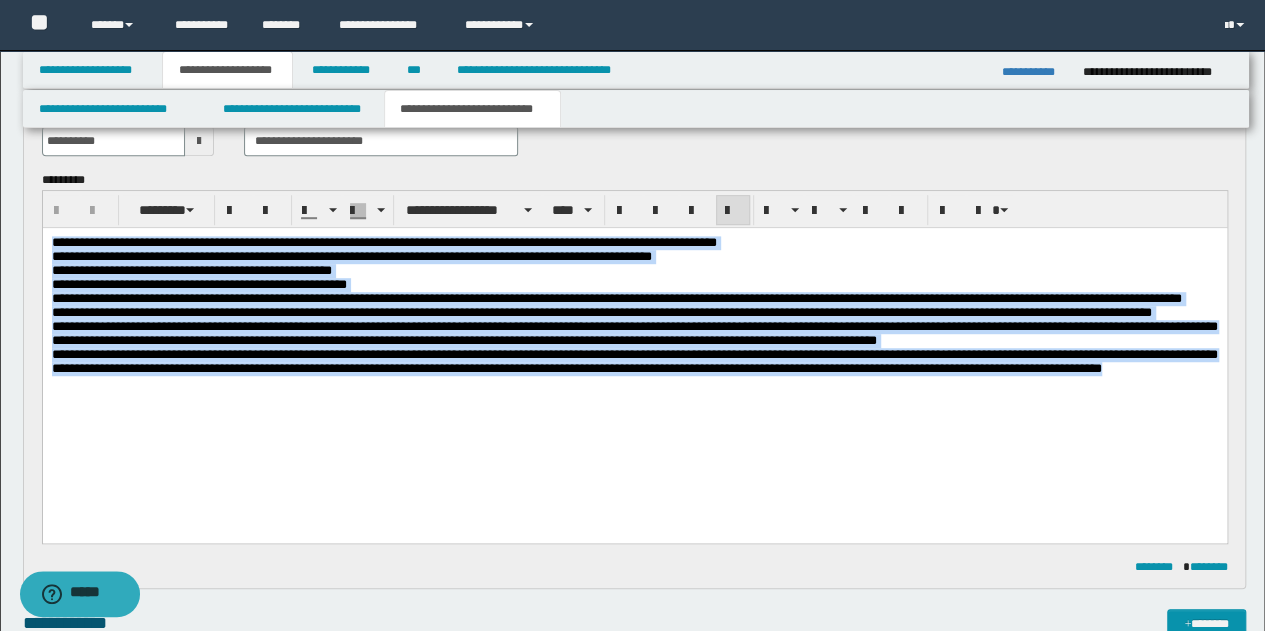 drag, startPoint x: 50, startPoint y: 240, endPoint x: 169, endPoint y: 413, distance: 209.9762 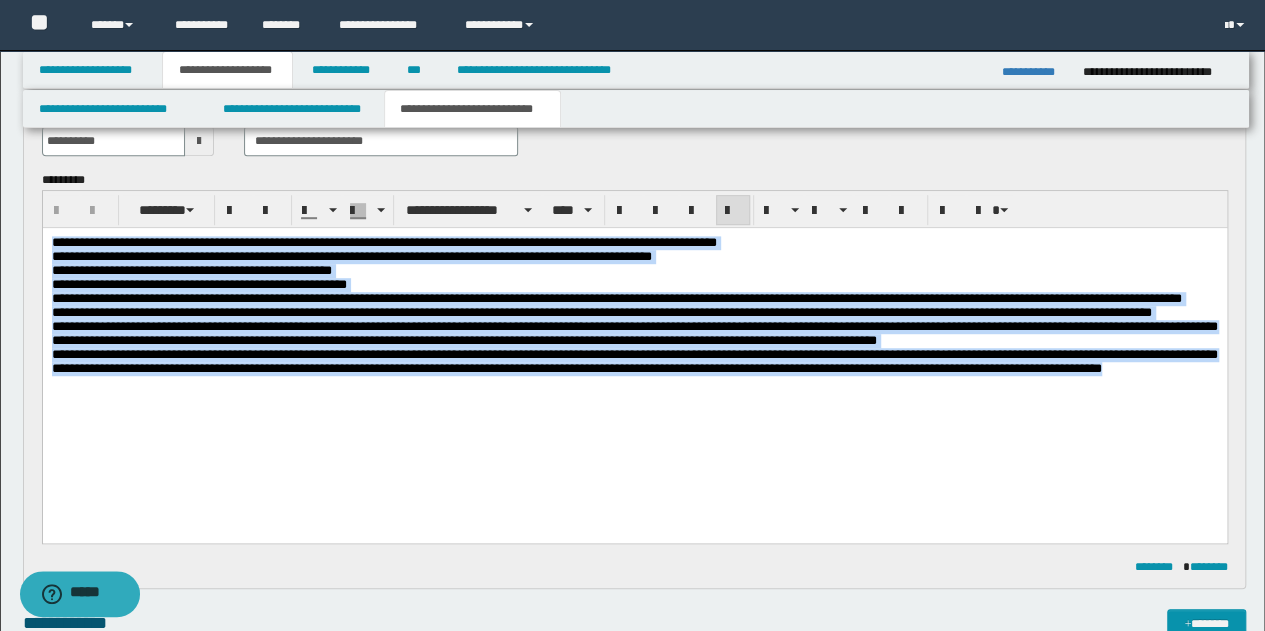 click on "**********" at bounding box center [634, 338] 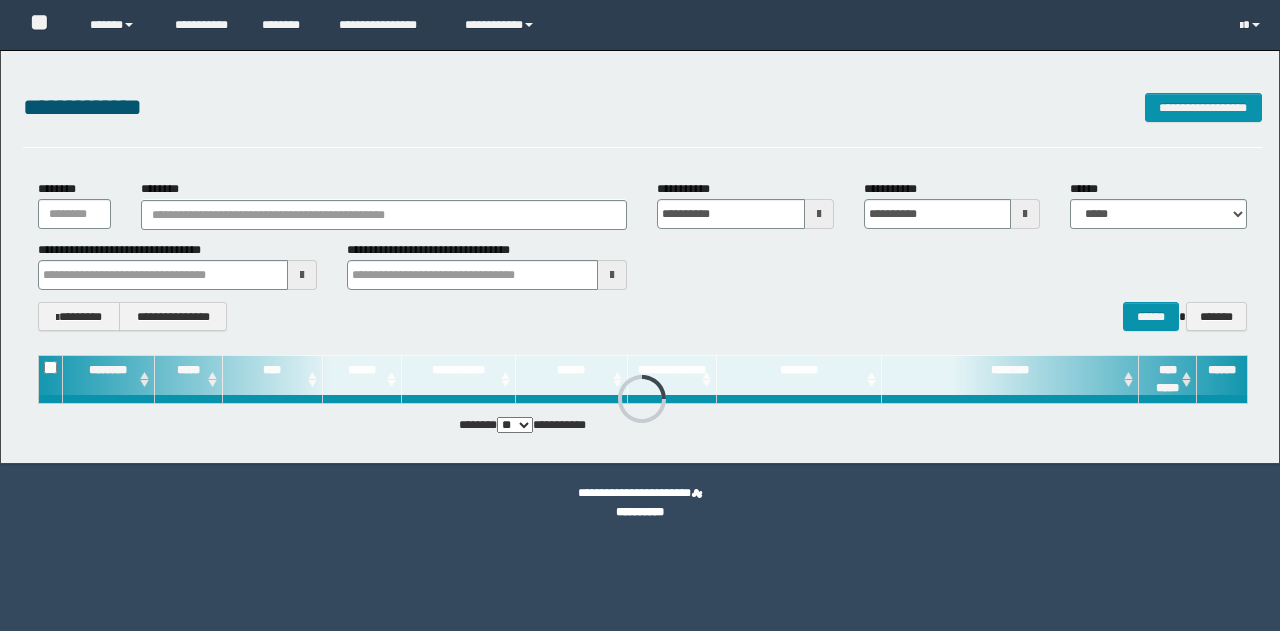 scroll, scrollTop: 0, scrollLeft: 0, axis: both 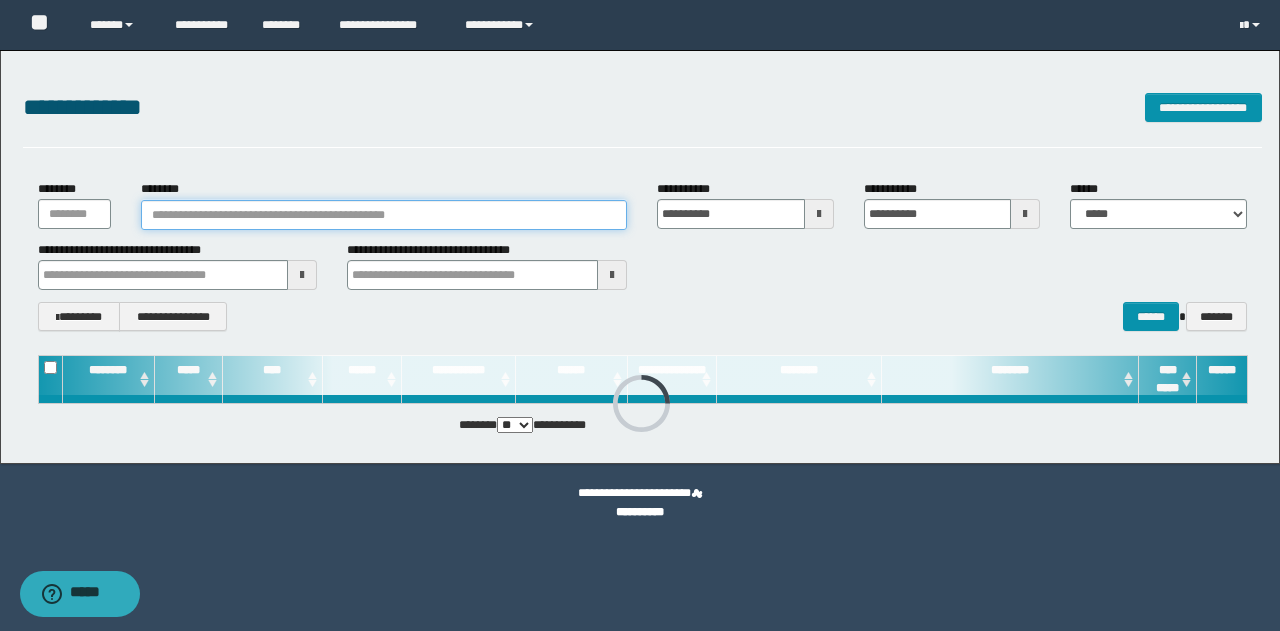 click on "********" at bounding box center [384, 215] 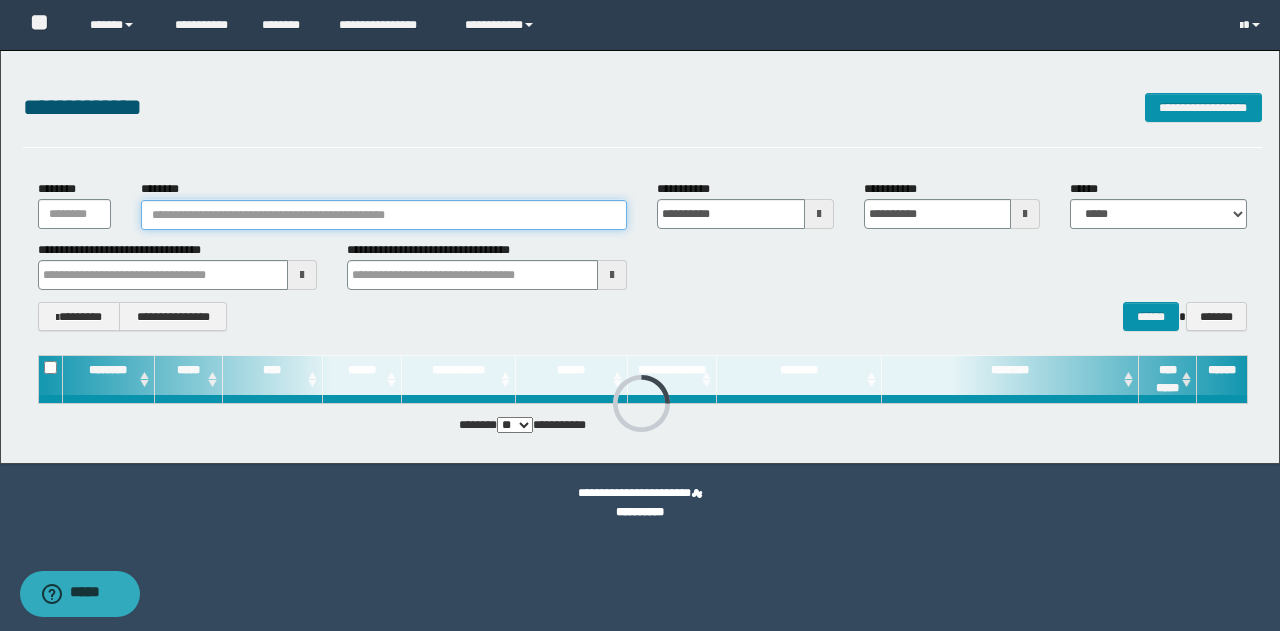 paste on "********" 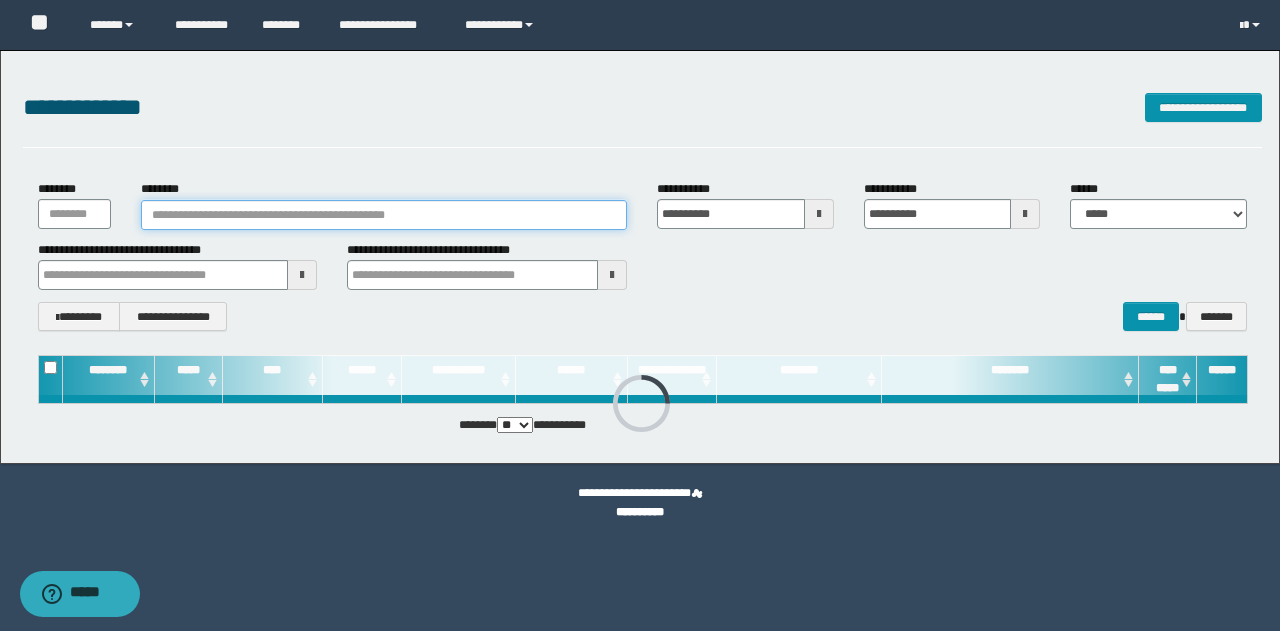 type on "********" 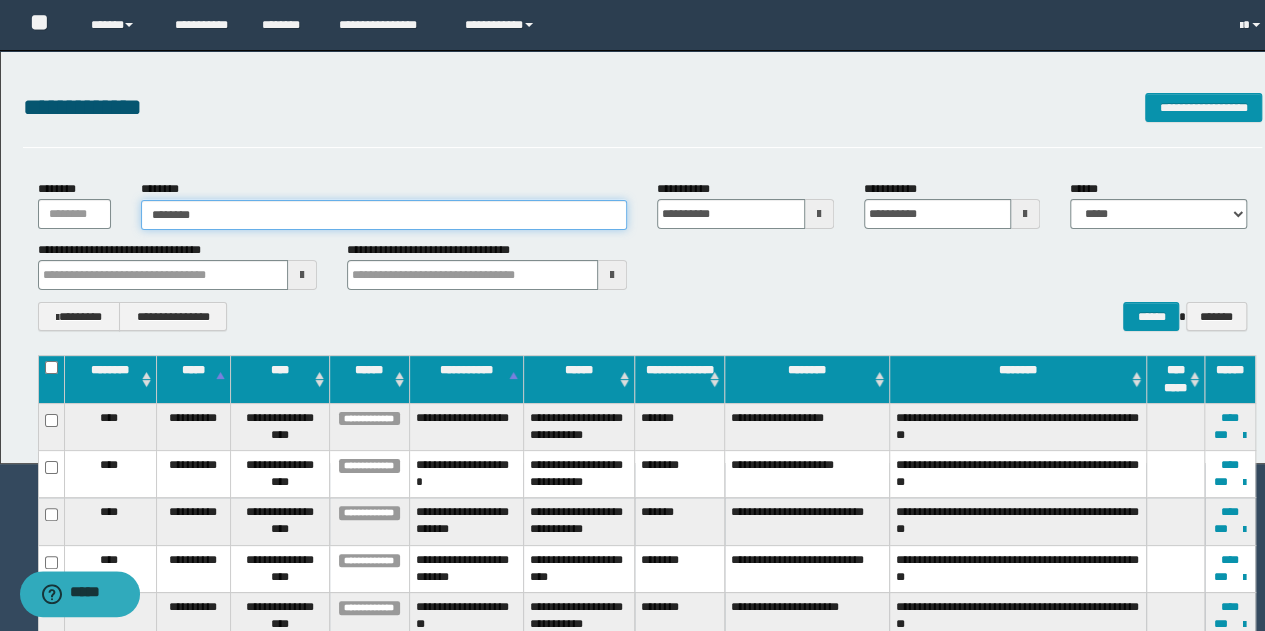 type on "********" 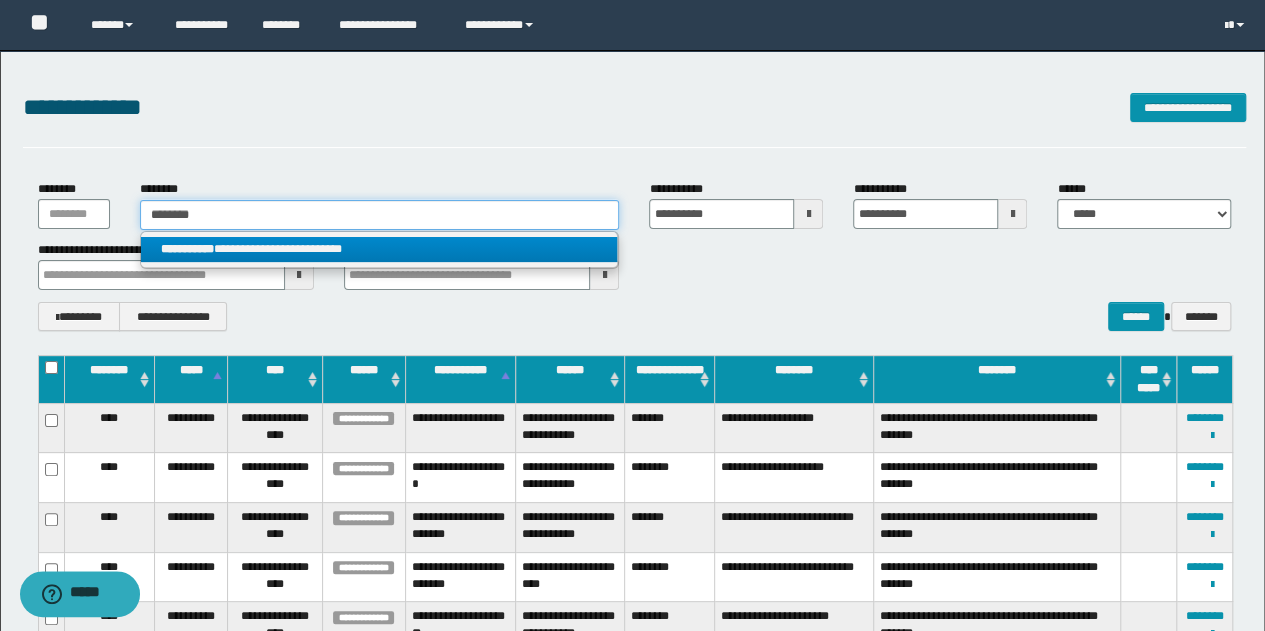 type on "********" 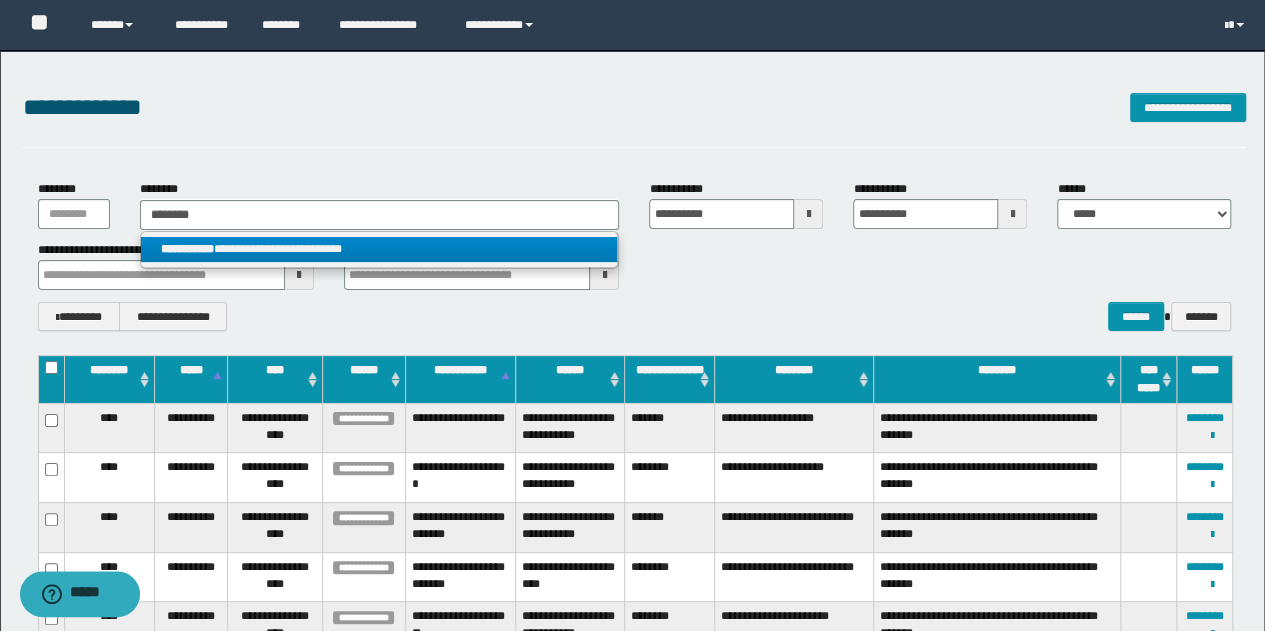click on "**********" at bounding box center [379, 249] 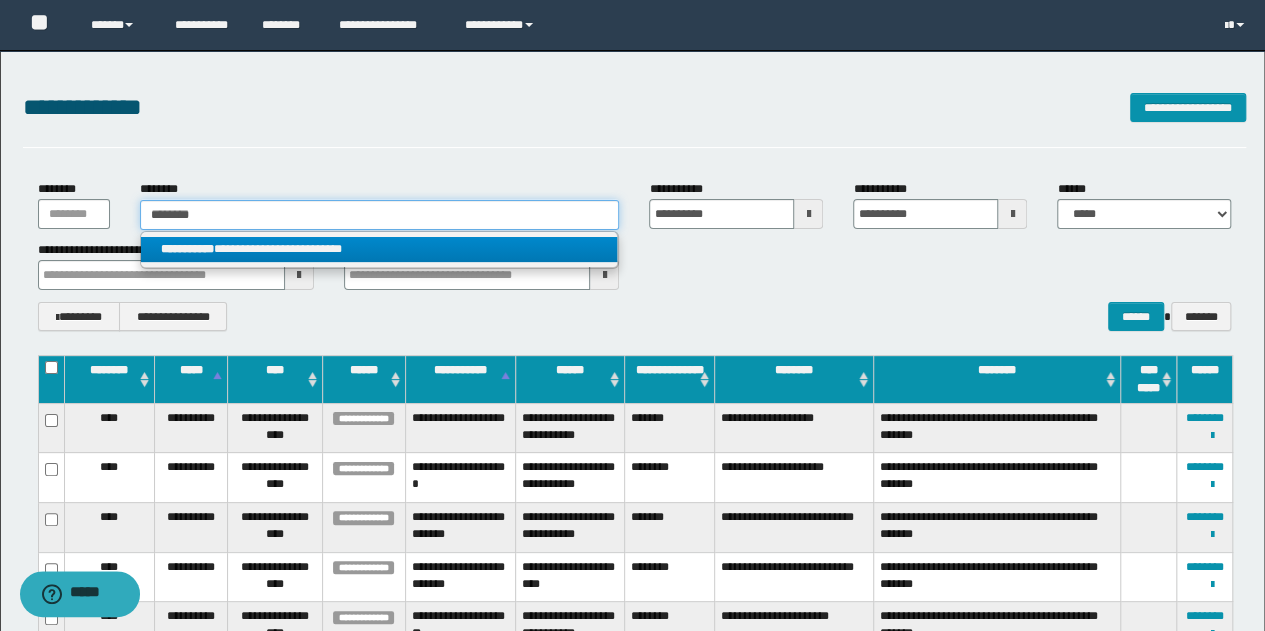 type 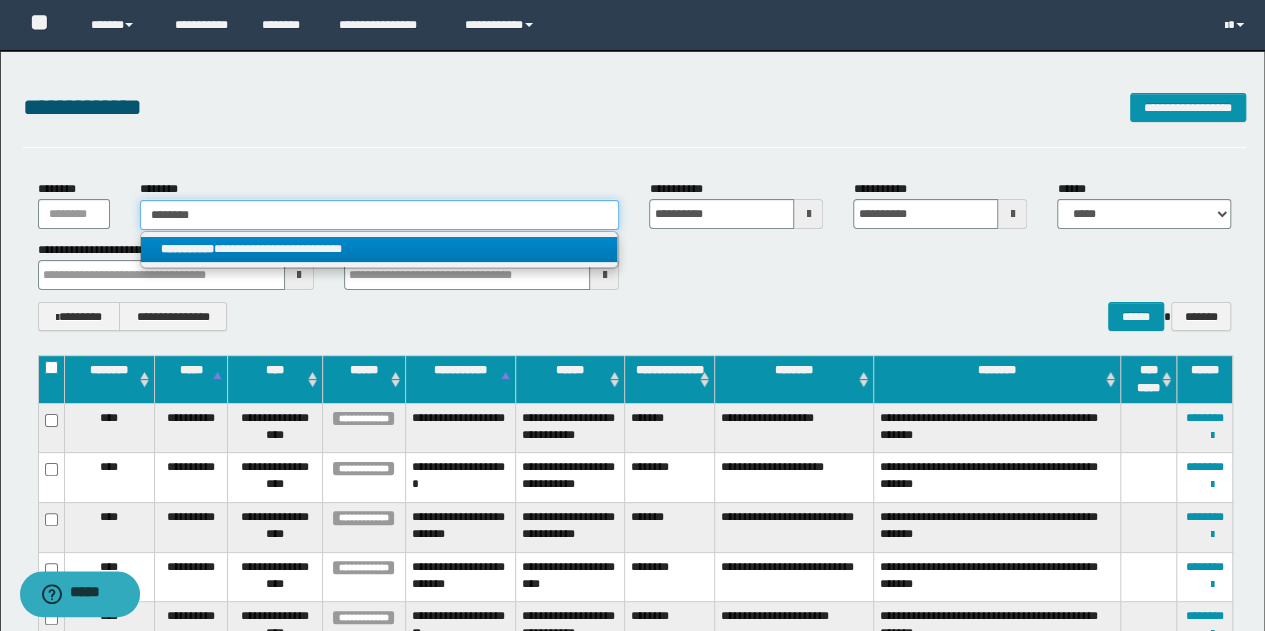 type on "**********" 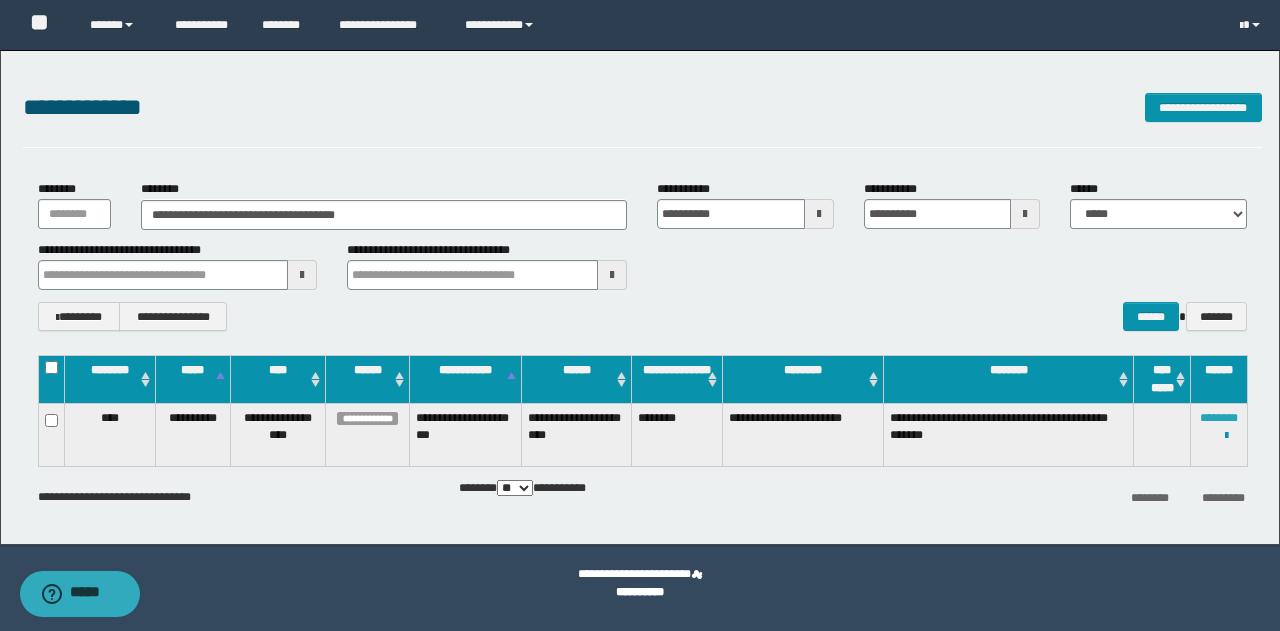 click on "********" at bounding box center (1219, 418) 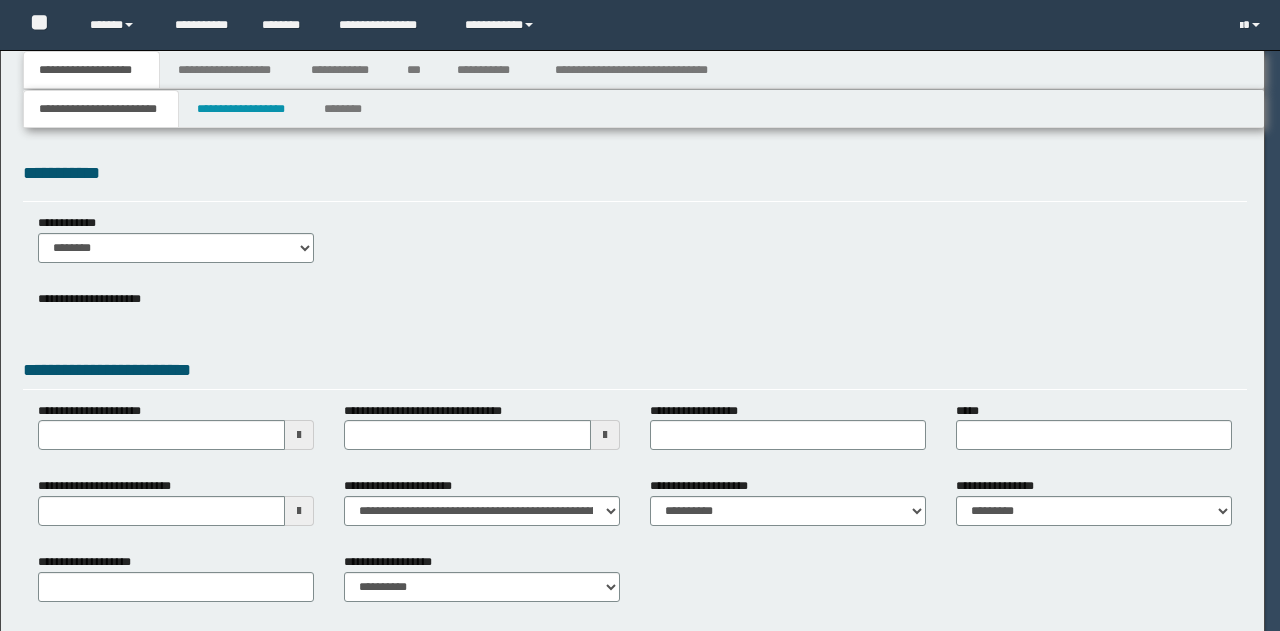 scroll, scrollTop: 0, scrollLeft: 0, axis: both 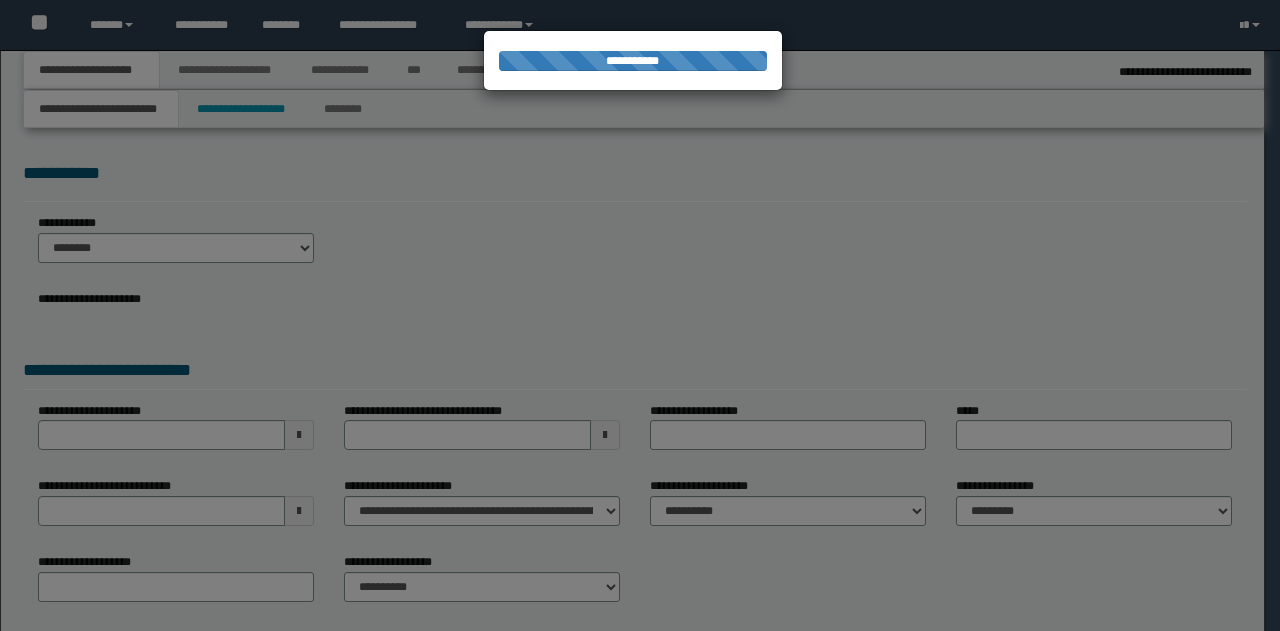 type on "**********" 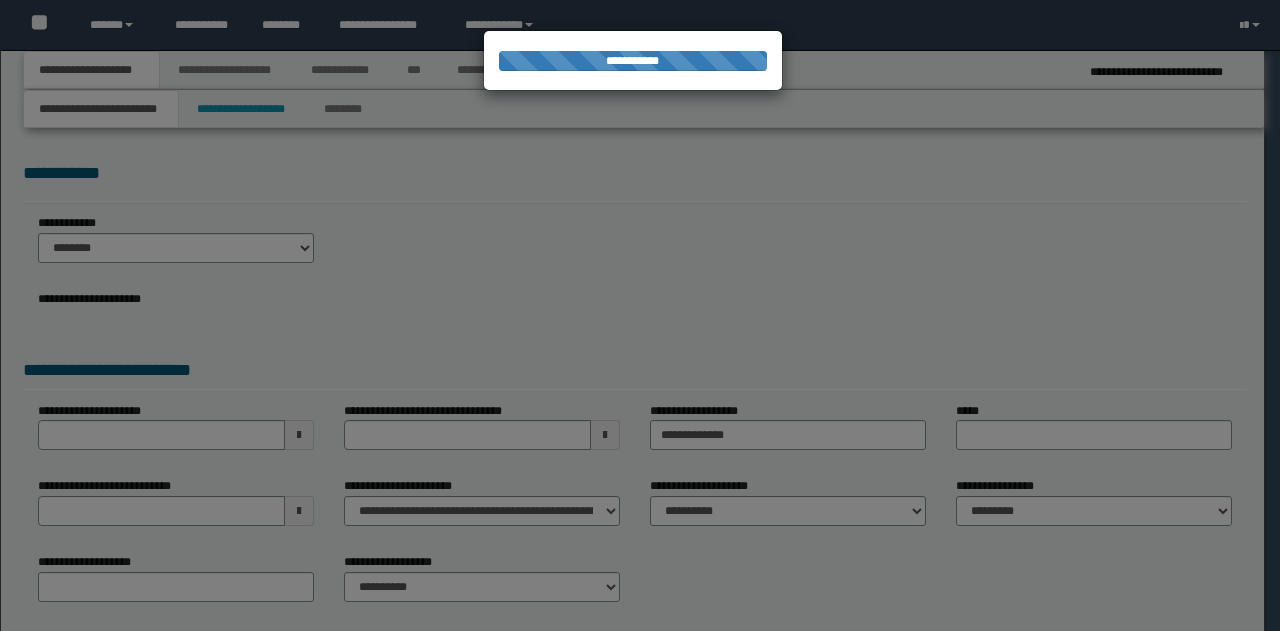 scroll, scrollTop: 0, scrollLeft: 0, axis: both 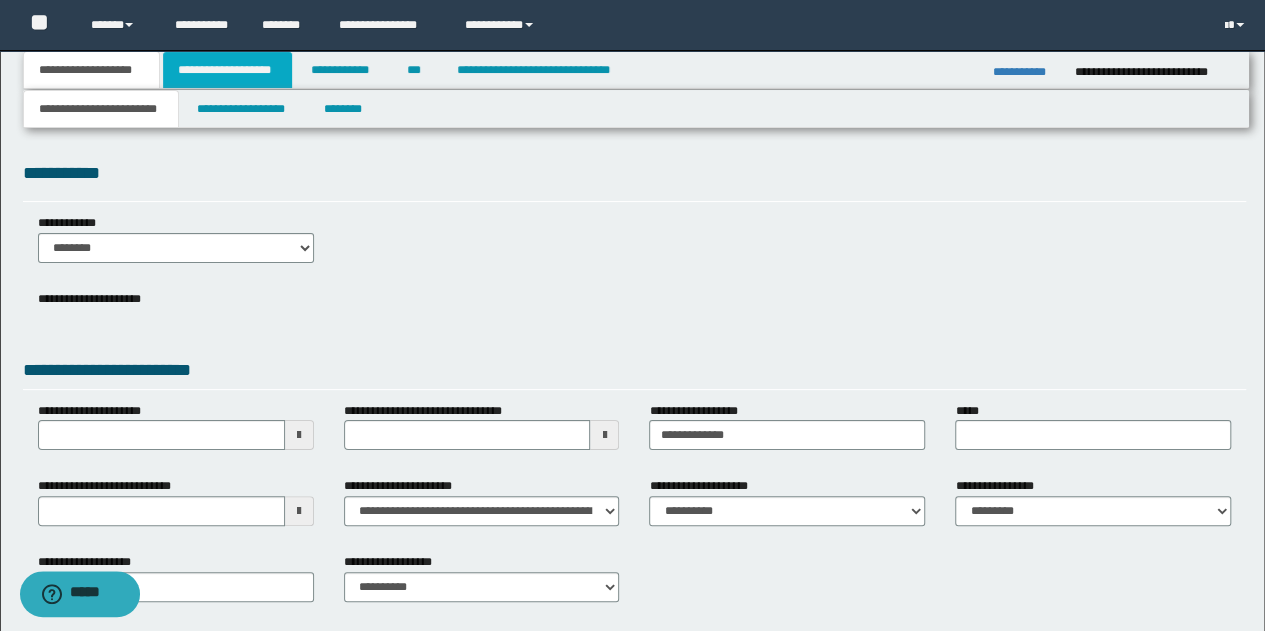 click on "**********" at bounding box center [227, 70] 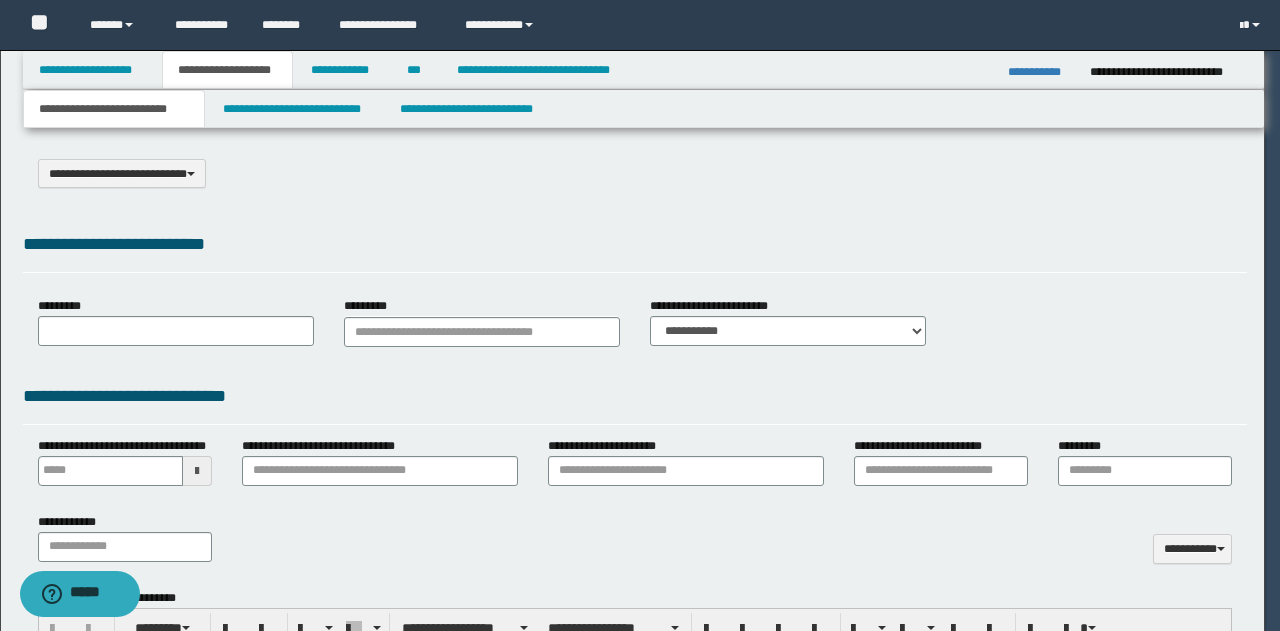 scroll, scrollTop: 0, scrollLeft: 0, axis: both 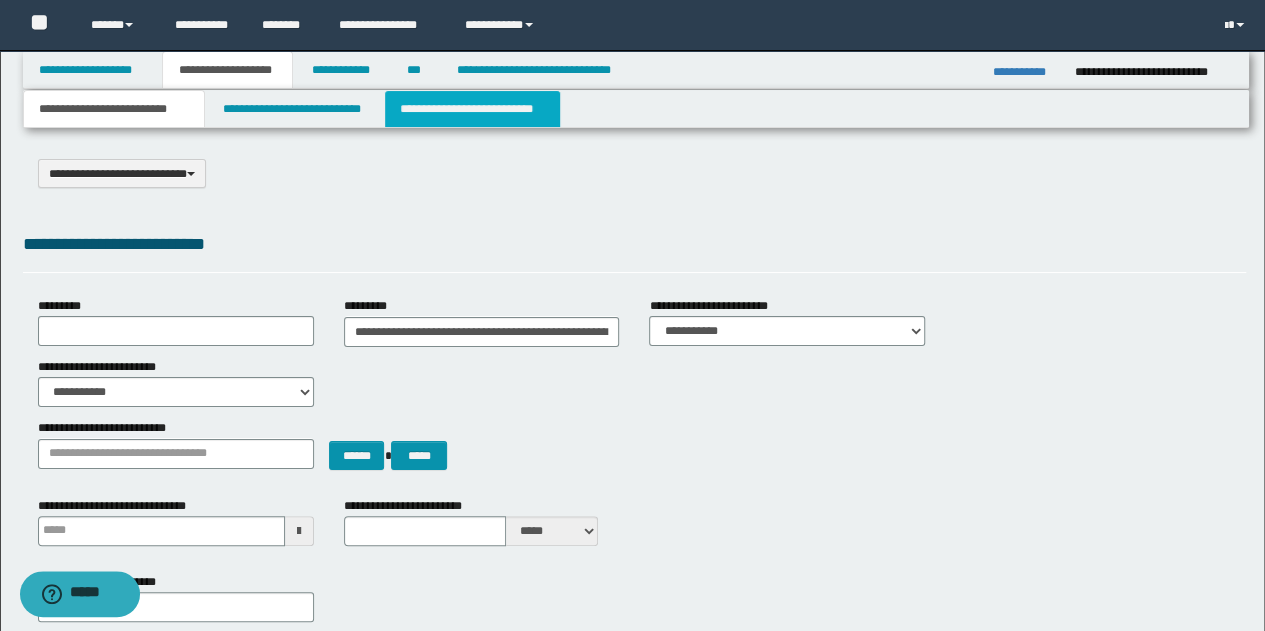click on "**********" at bounding box center (472, 109) 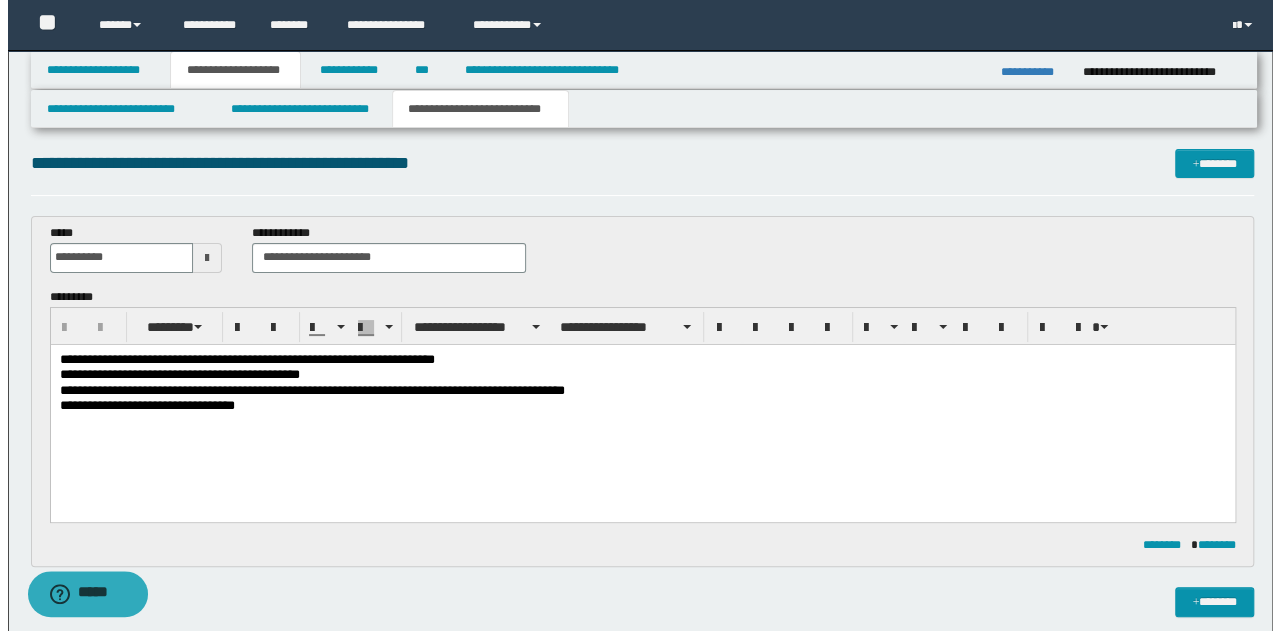 scroll, scrollTop: 0, scrollLeft: 0, axis: both 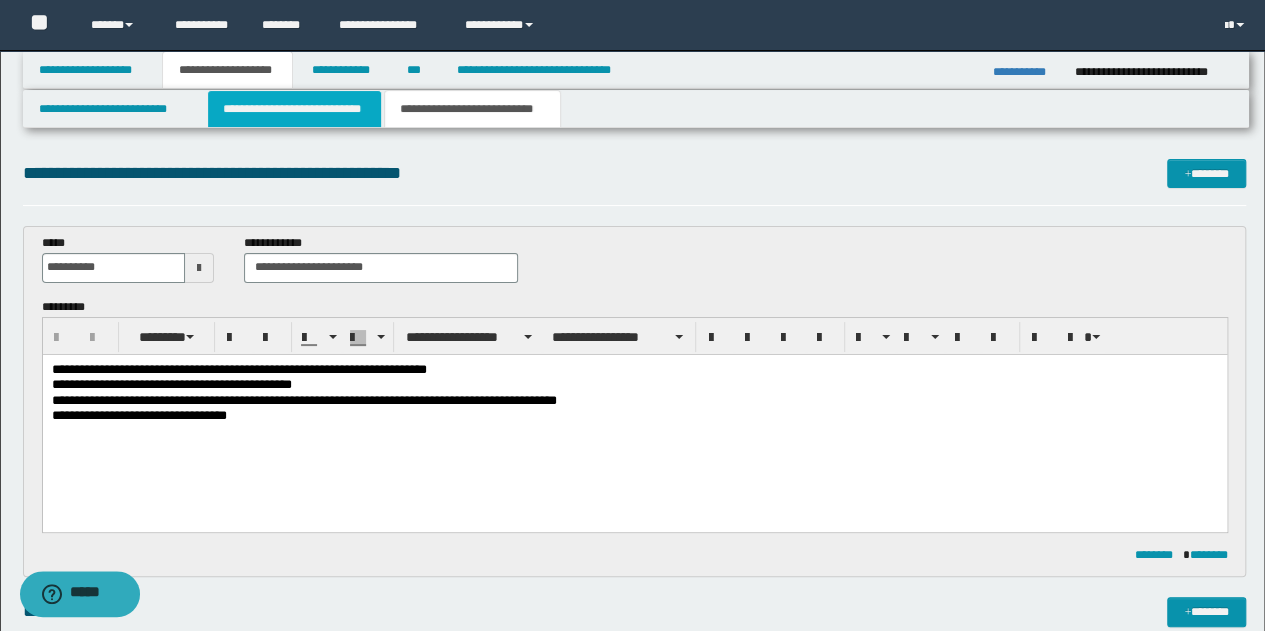 click on "**********" at bounding box center (294, 109) 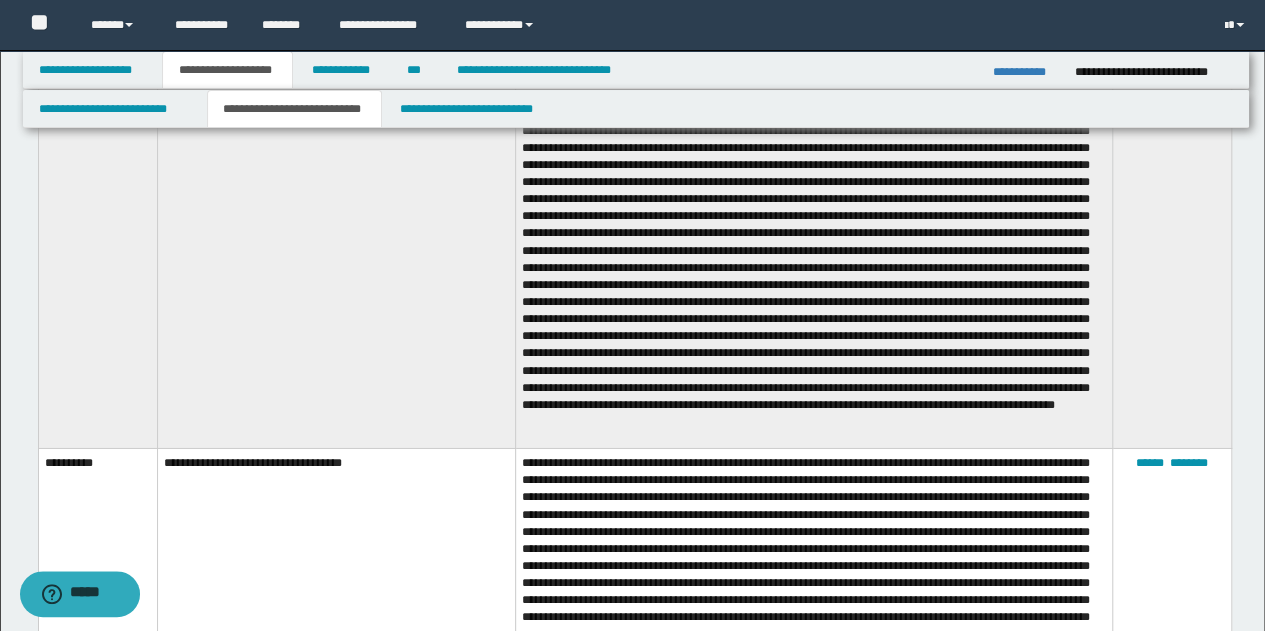 scroll, scrollTop: 2900, scrollLeft: 0, axis: vertical 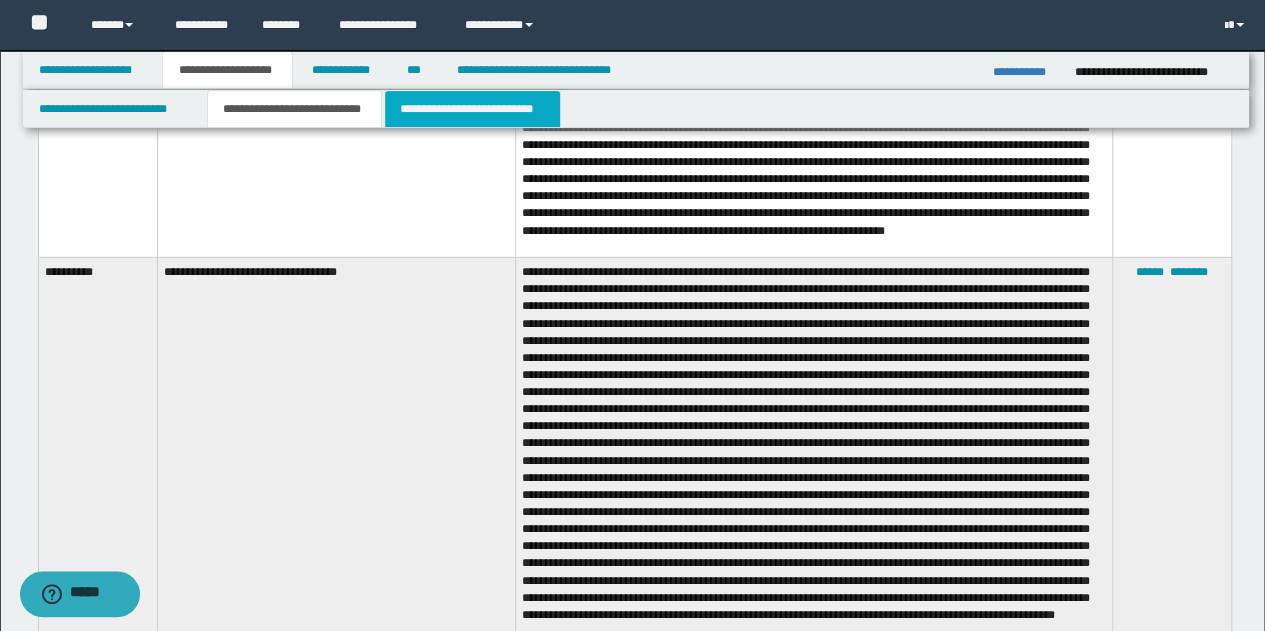 click on "**********" at bounding box center (472, 109) 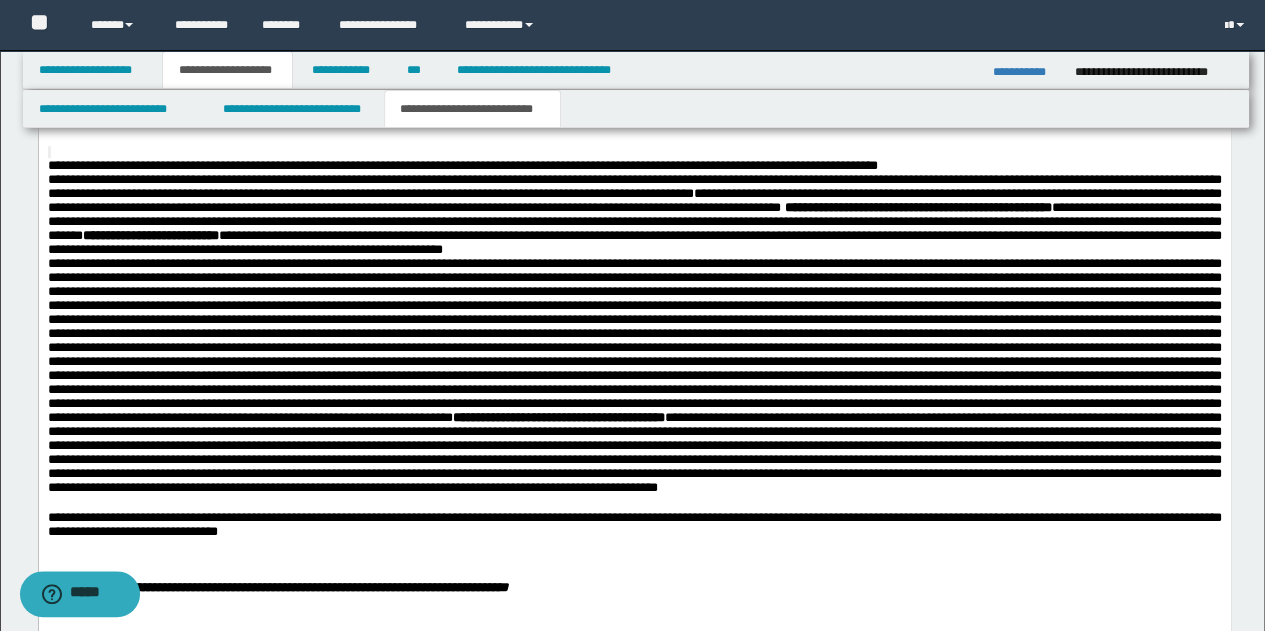 scroll, scrollTop: 637, scrollLeft: 0, axis: vertical 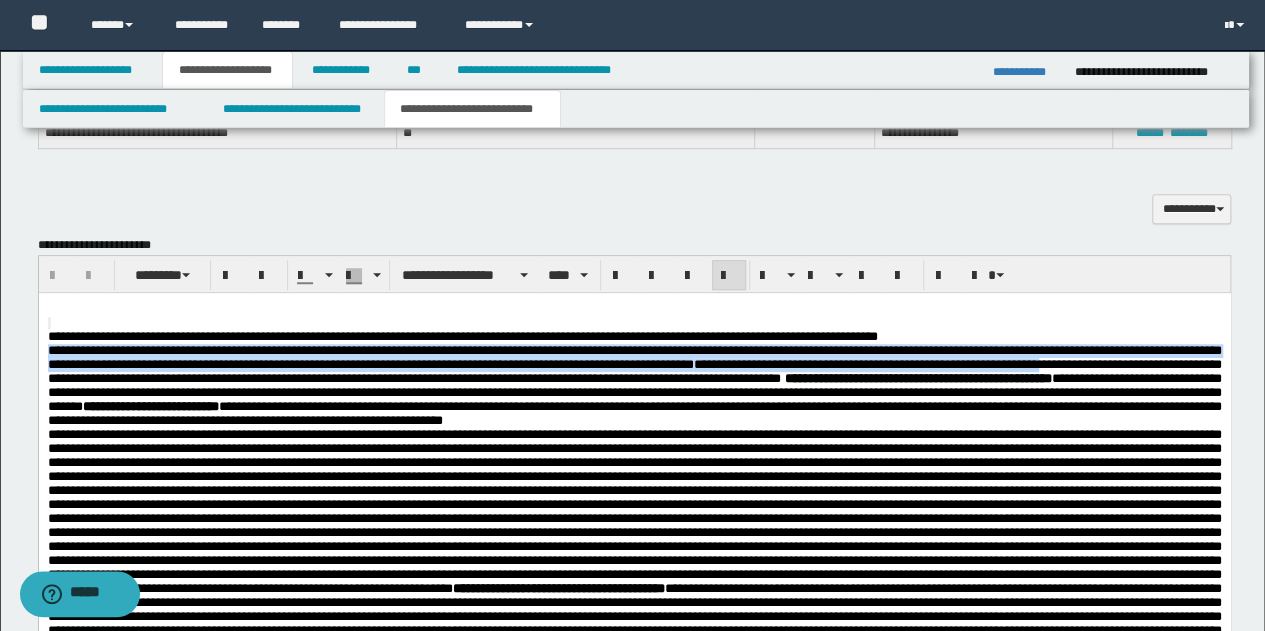 drag, startPoint x: 46, startPoint y: 356, endPoint x: 1225, endPoint y: 364, distance: 1179.0271 